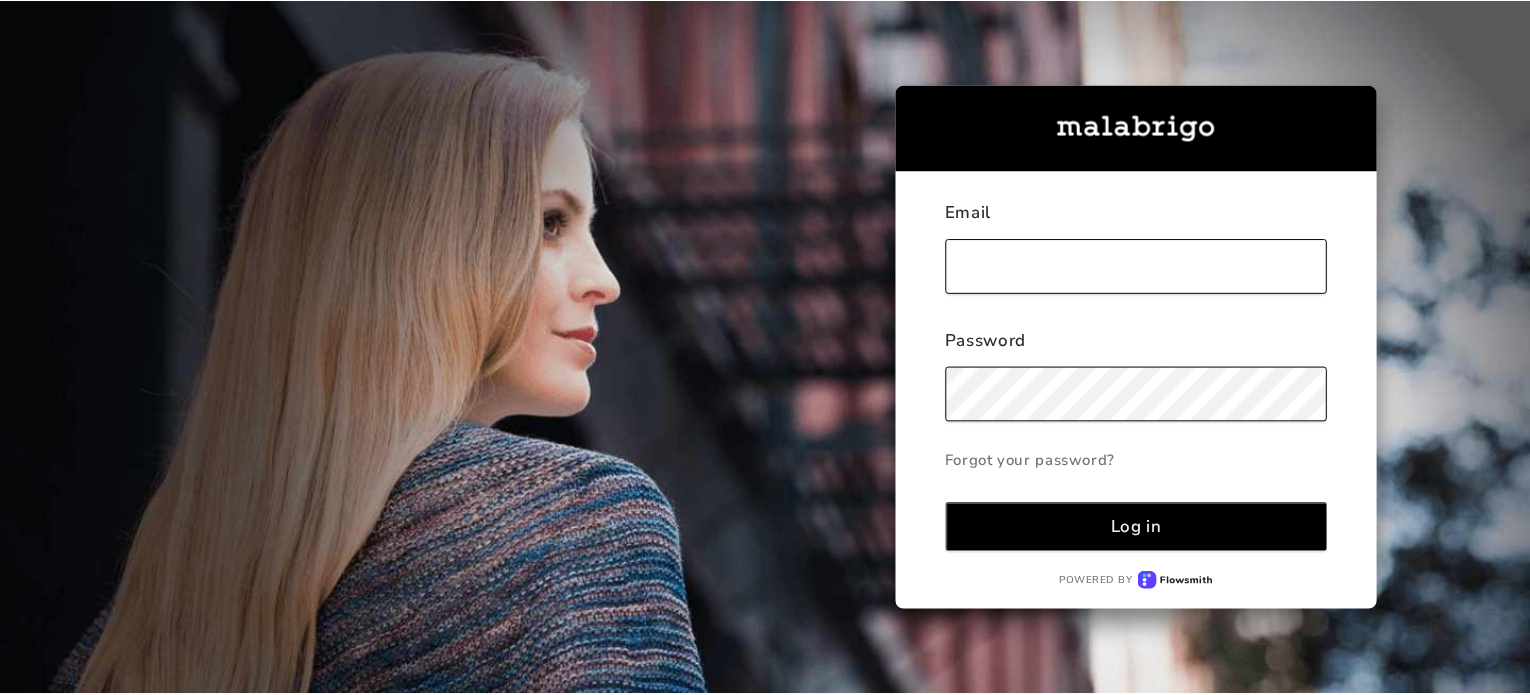 scroll, scrollTop: 0, scrollLeft: 0, axis: both 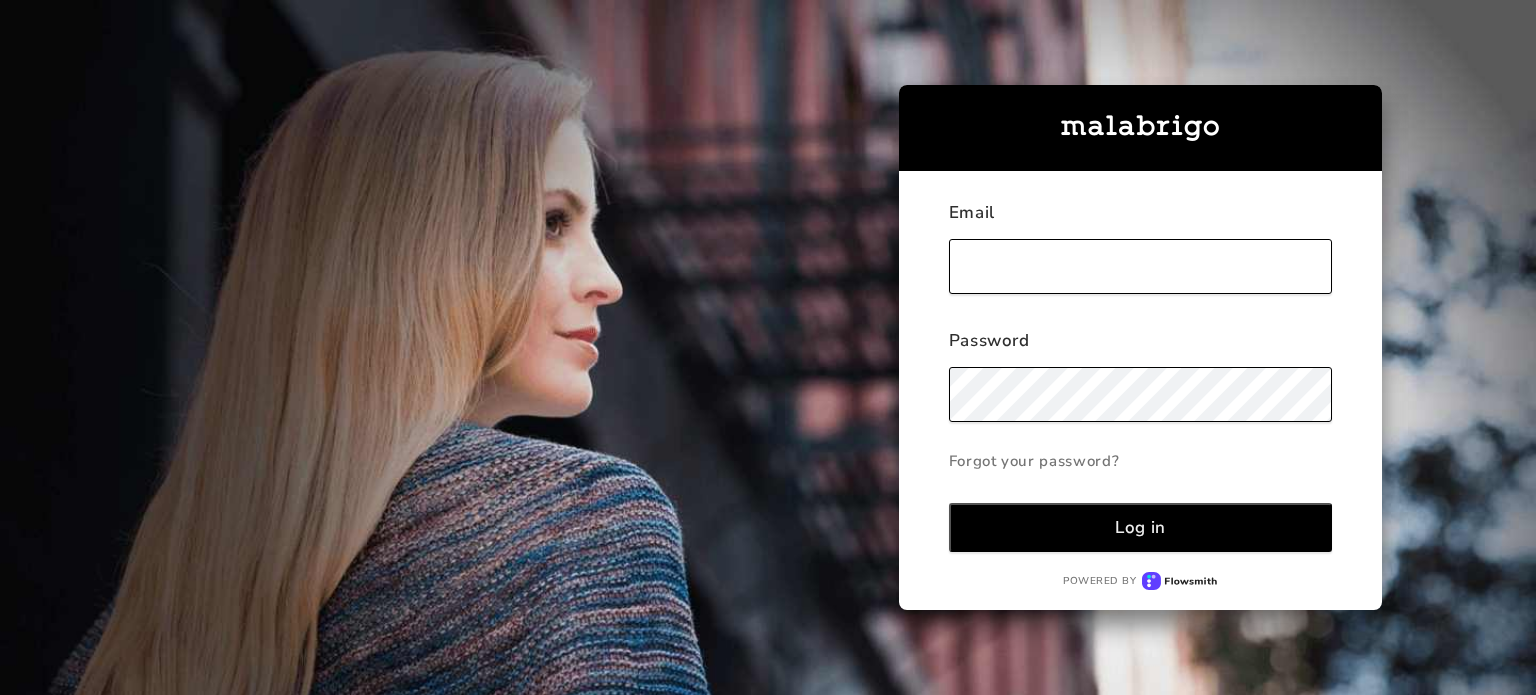 type on "alison@[EXAMPLE.COM]" 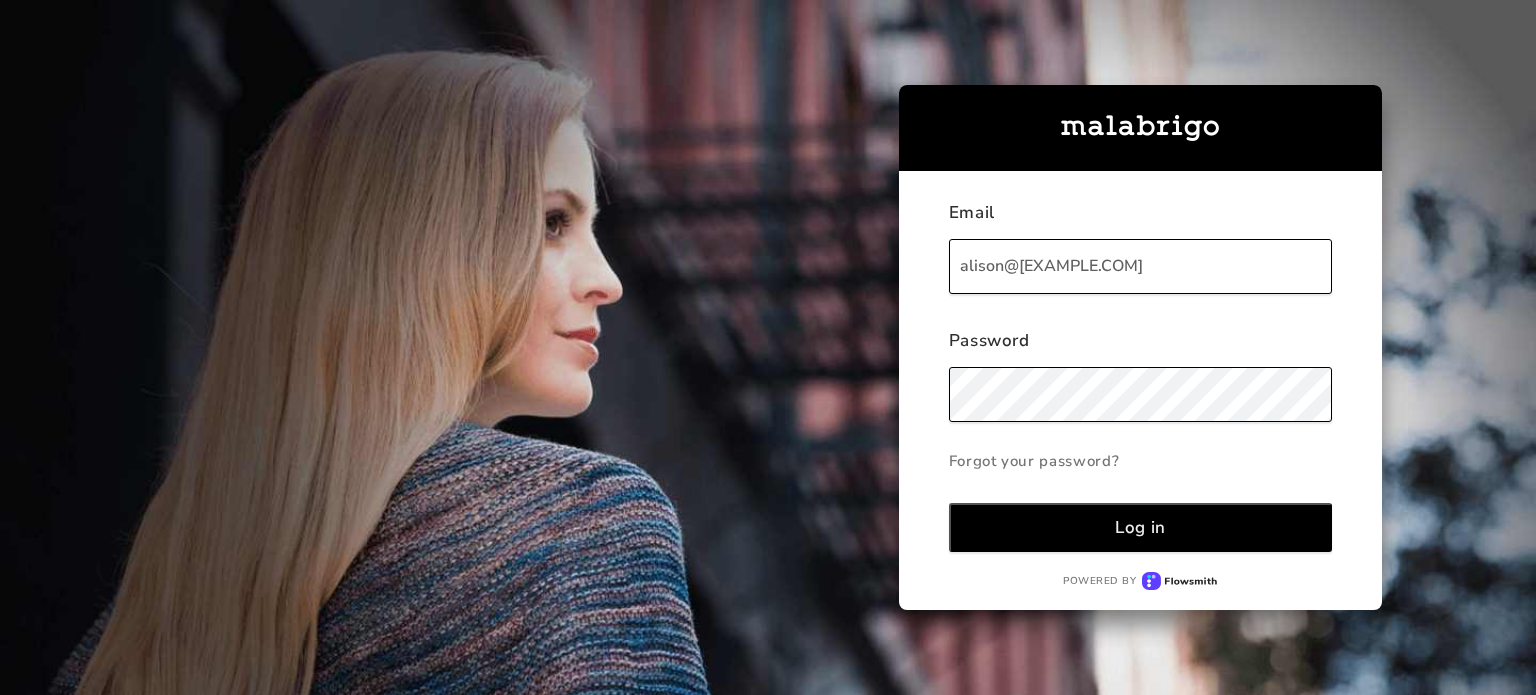click on "Log in" at bounding box center [1141, 527] 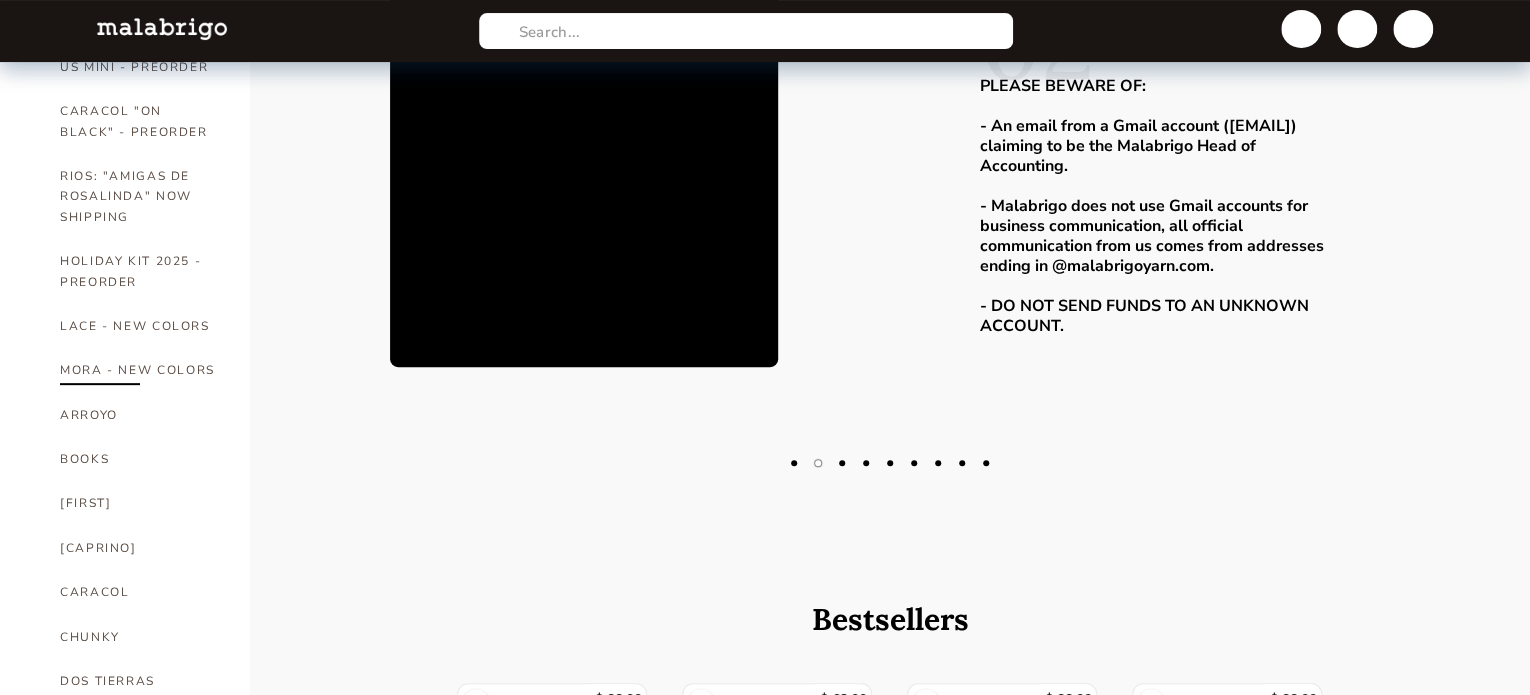 scroll, scrollTop: 200, scrollLeft: 0, axis: vertical 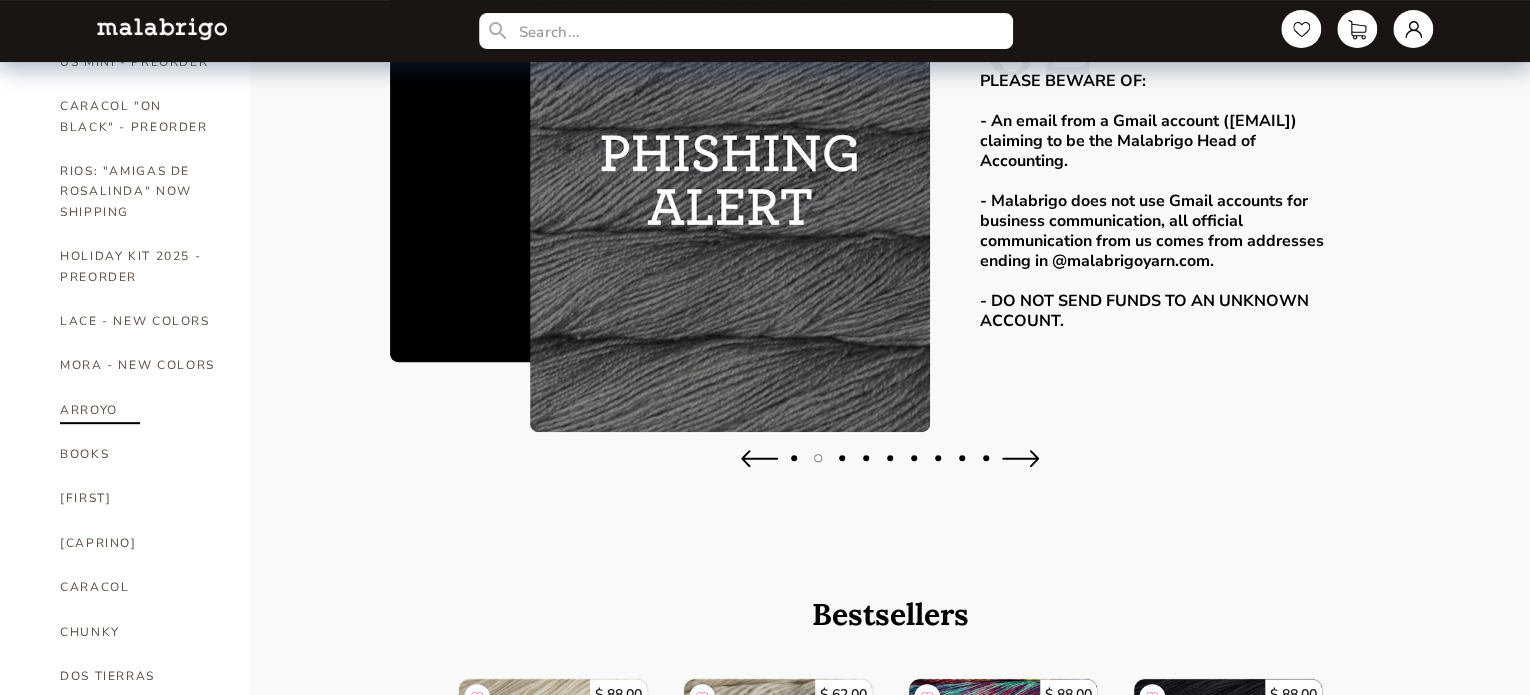 click on "ARROYO" at bounding box center (140, 410) 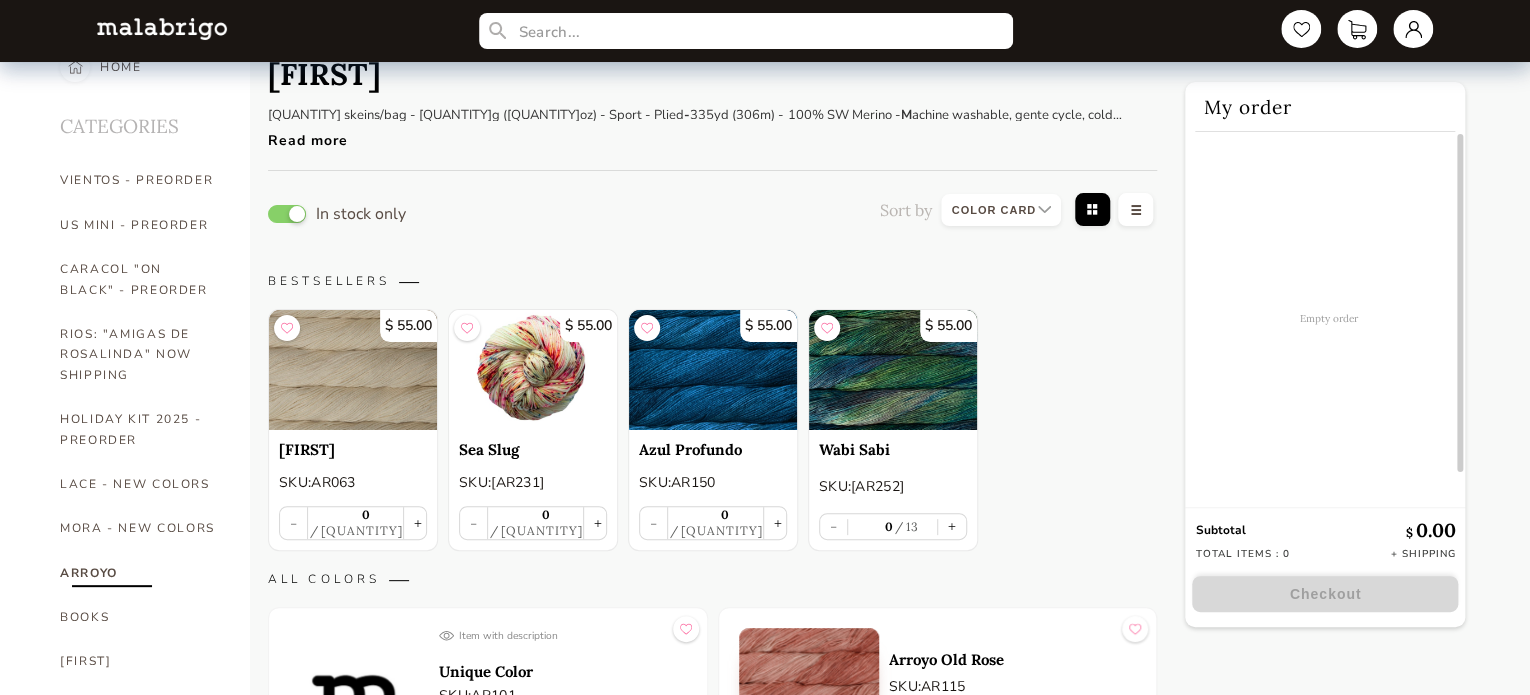 scroll, scrollTop: 0, scrollLeft: 0, axis: both 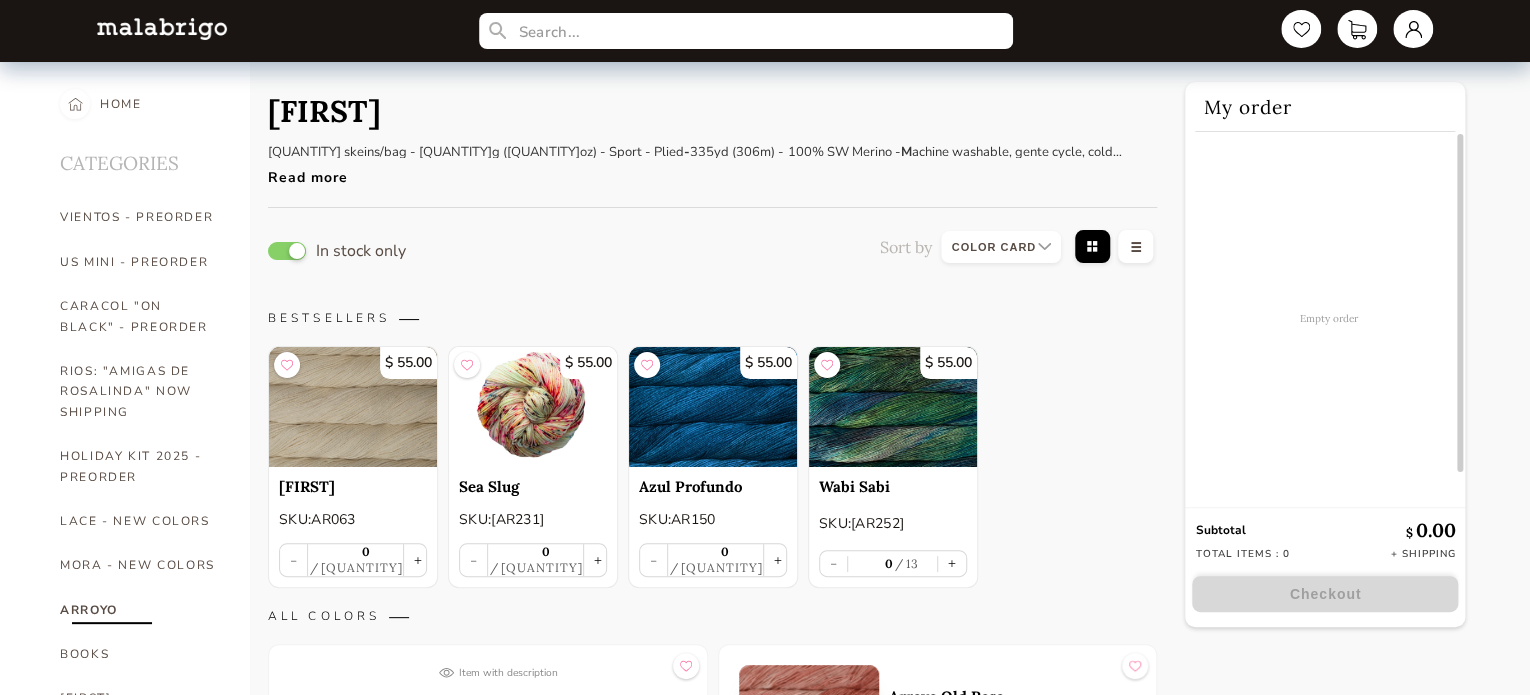 click at bounding box center [1001, 247] 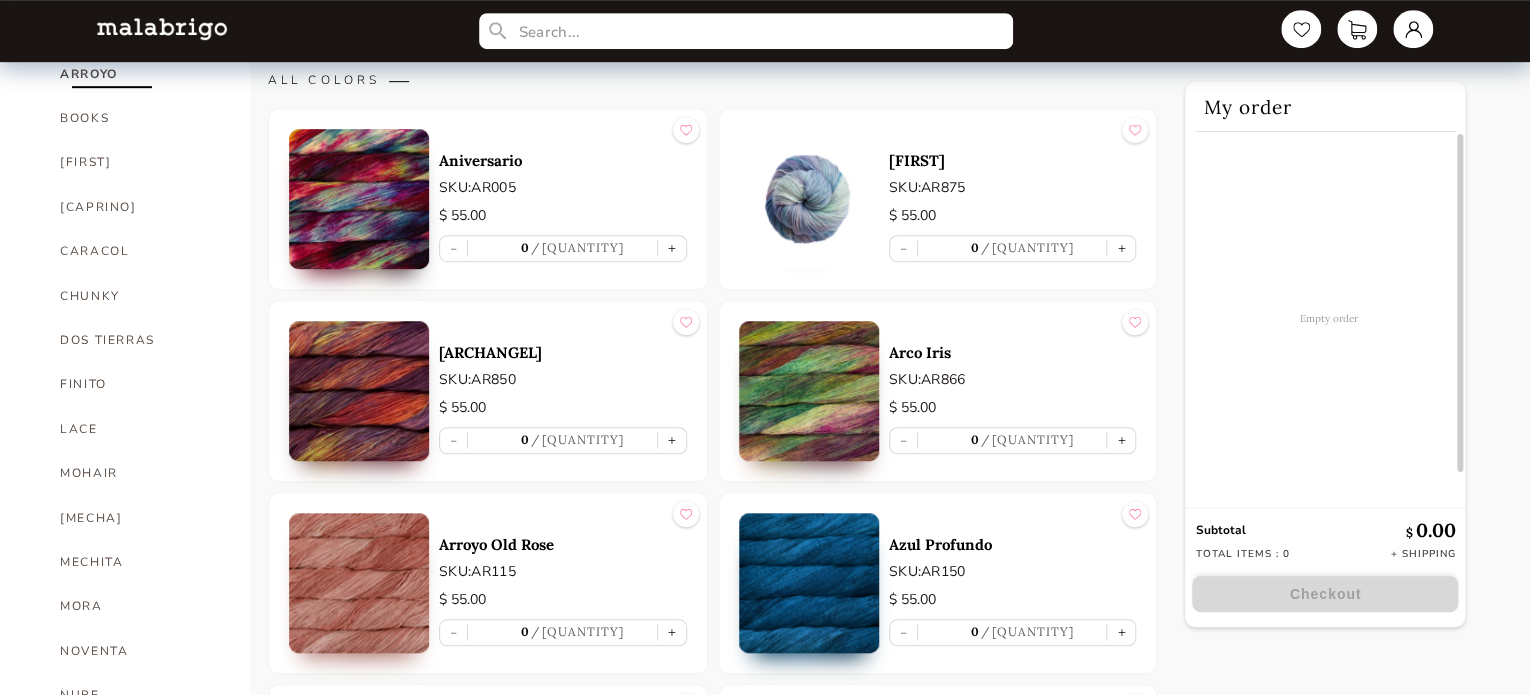 scroll, scrollTop: 500, scrollLeft: 0, axis: vertical 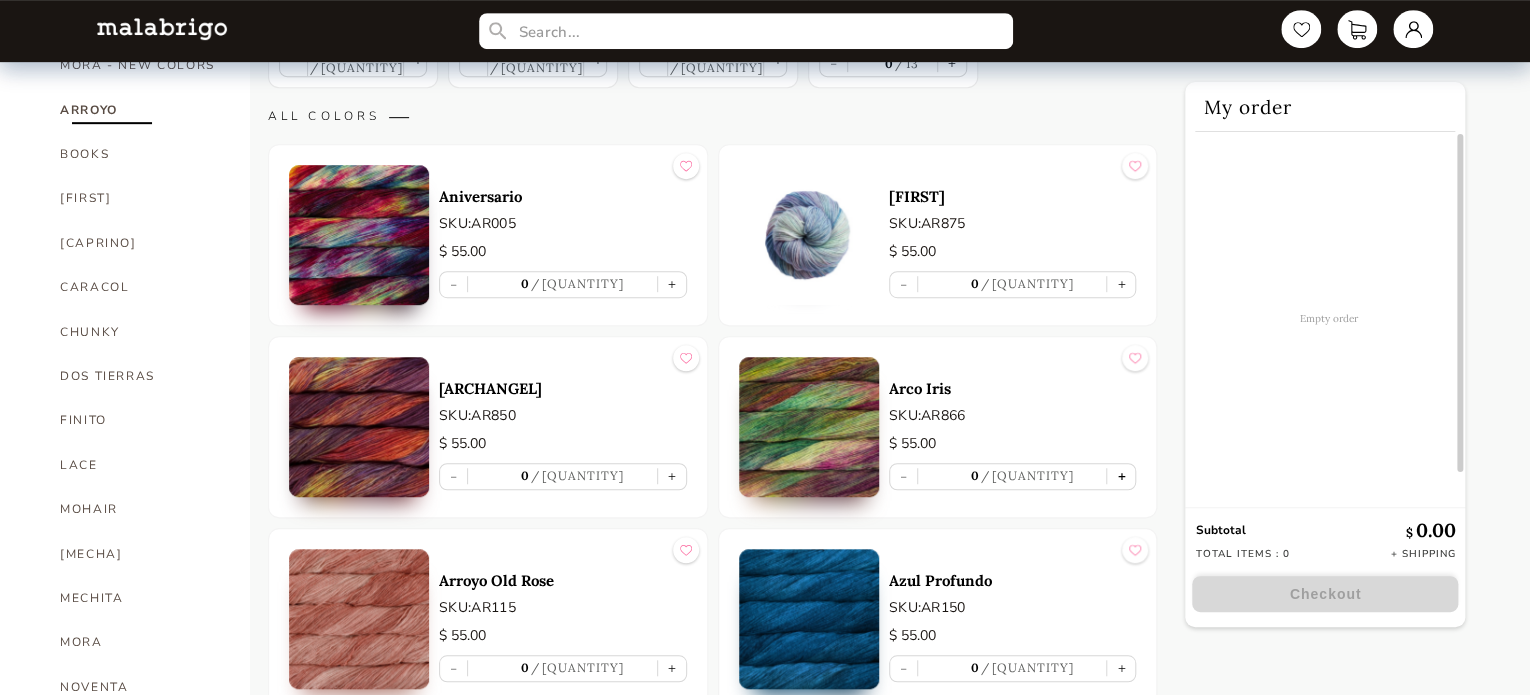 click on "+" at bounding box center (1121, 476) 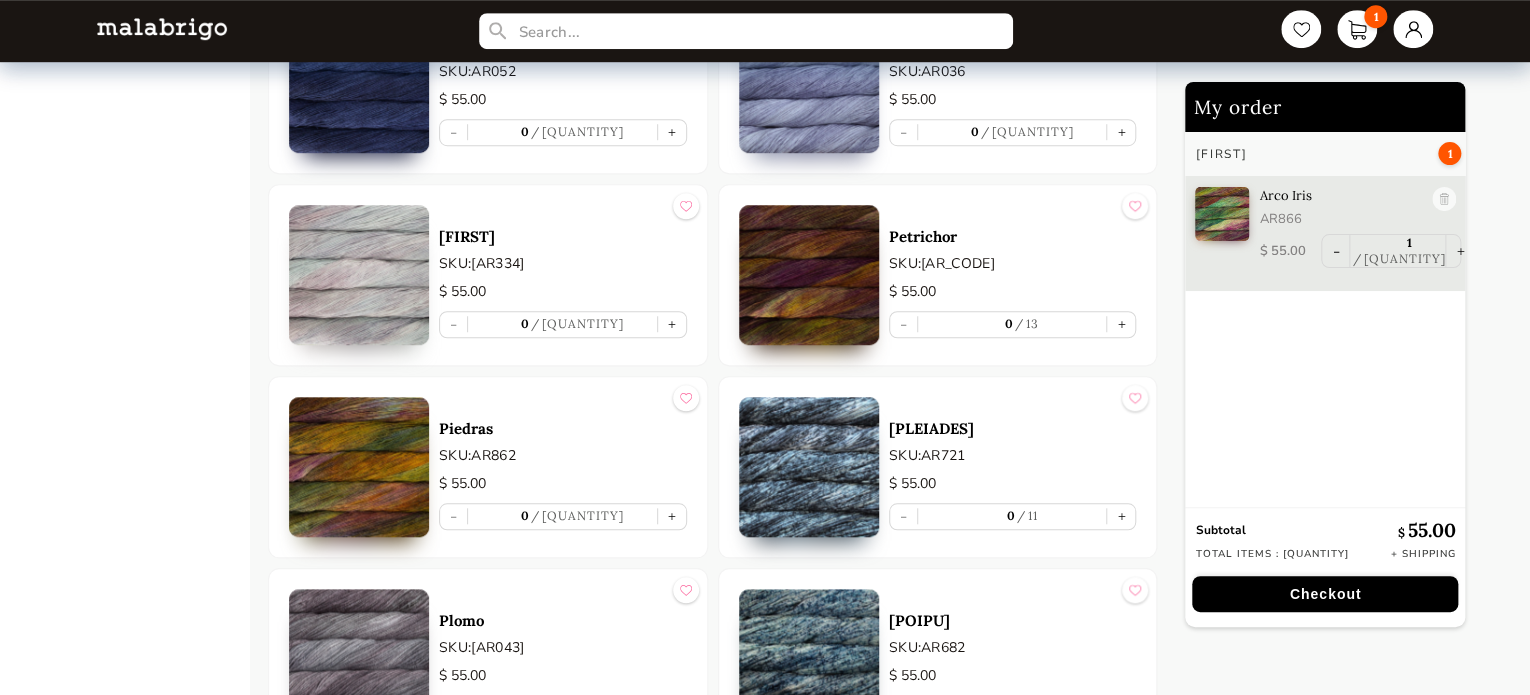 scroll, scrollTop: 4500, scrollLeft: 0, axis: vertical 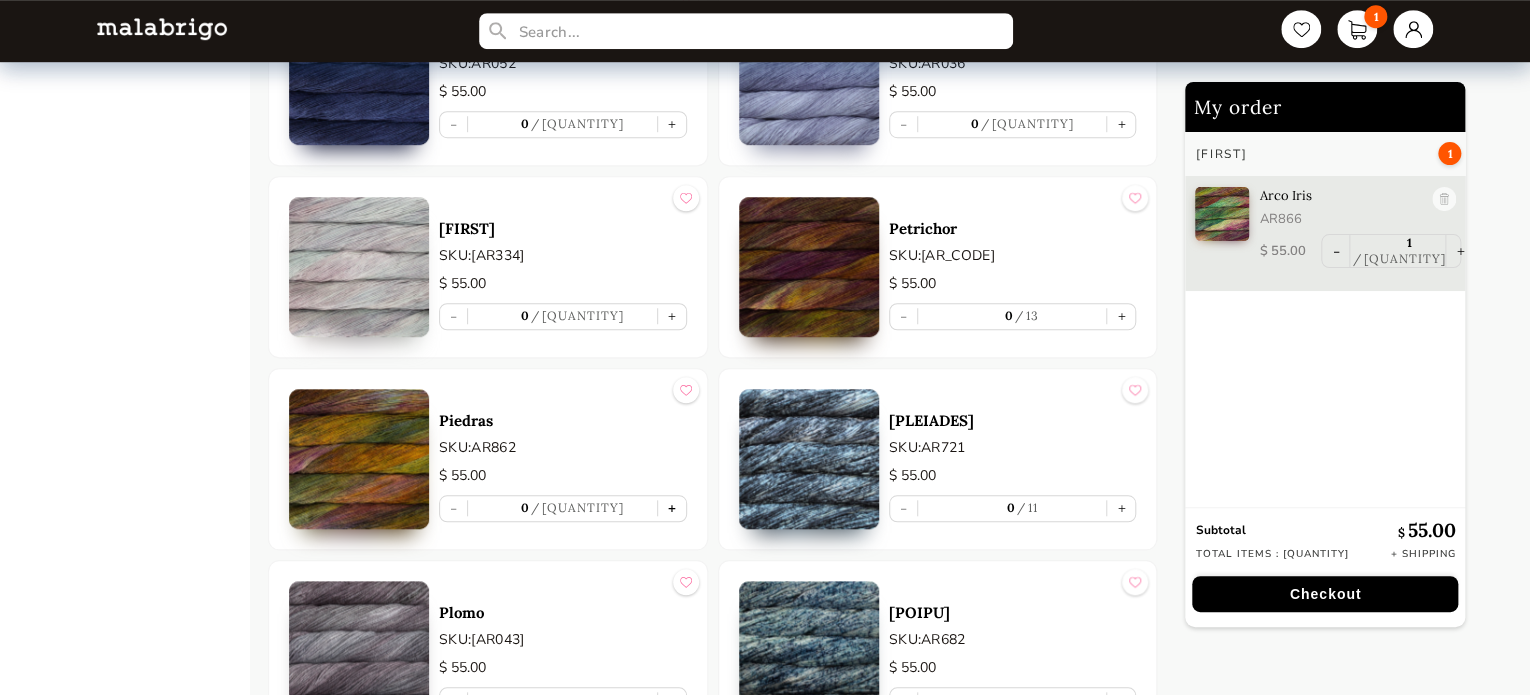 click on "+" at bounding box center [672, 508] 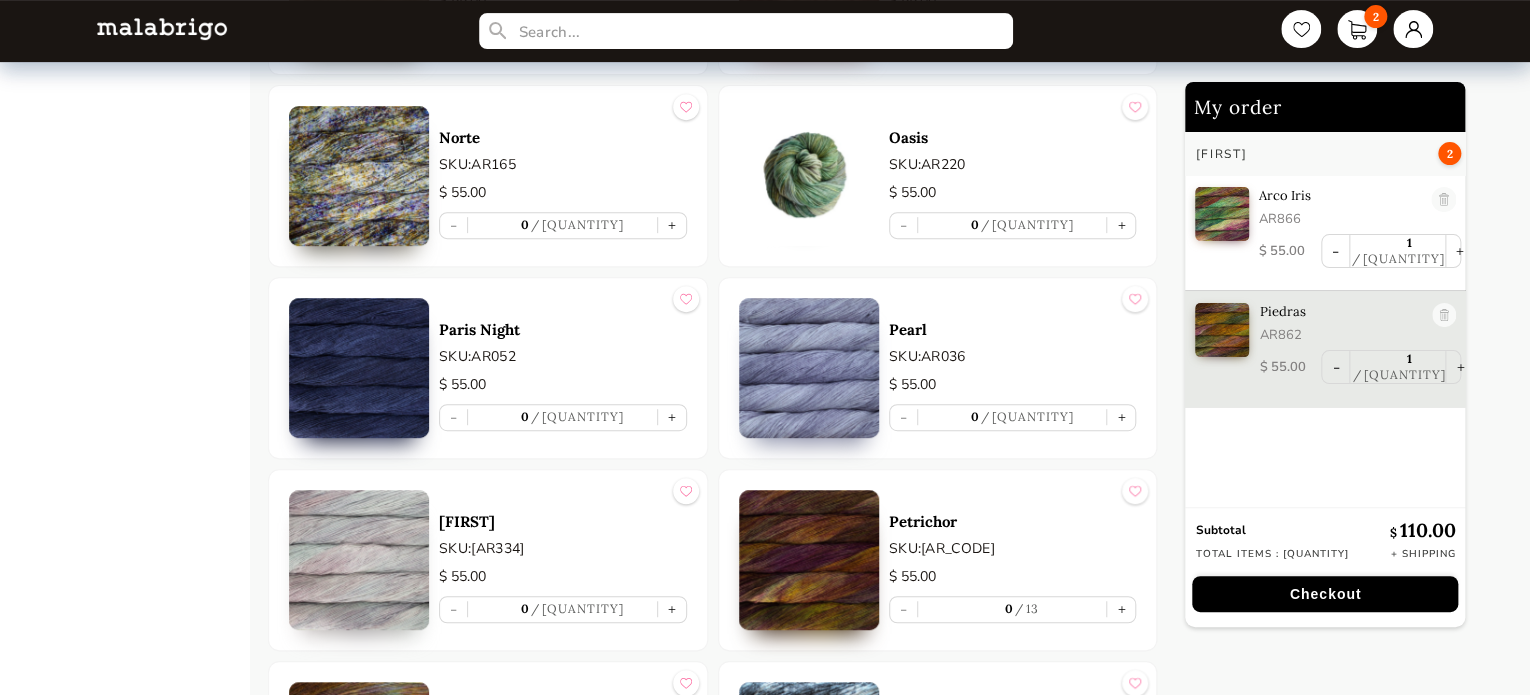 scroll, scrollTop: 4200, scrollLeft: 0, axis: vertical 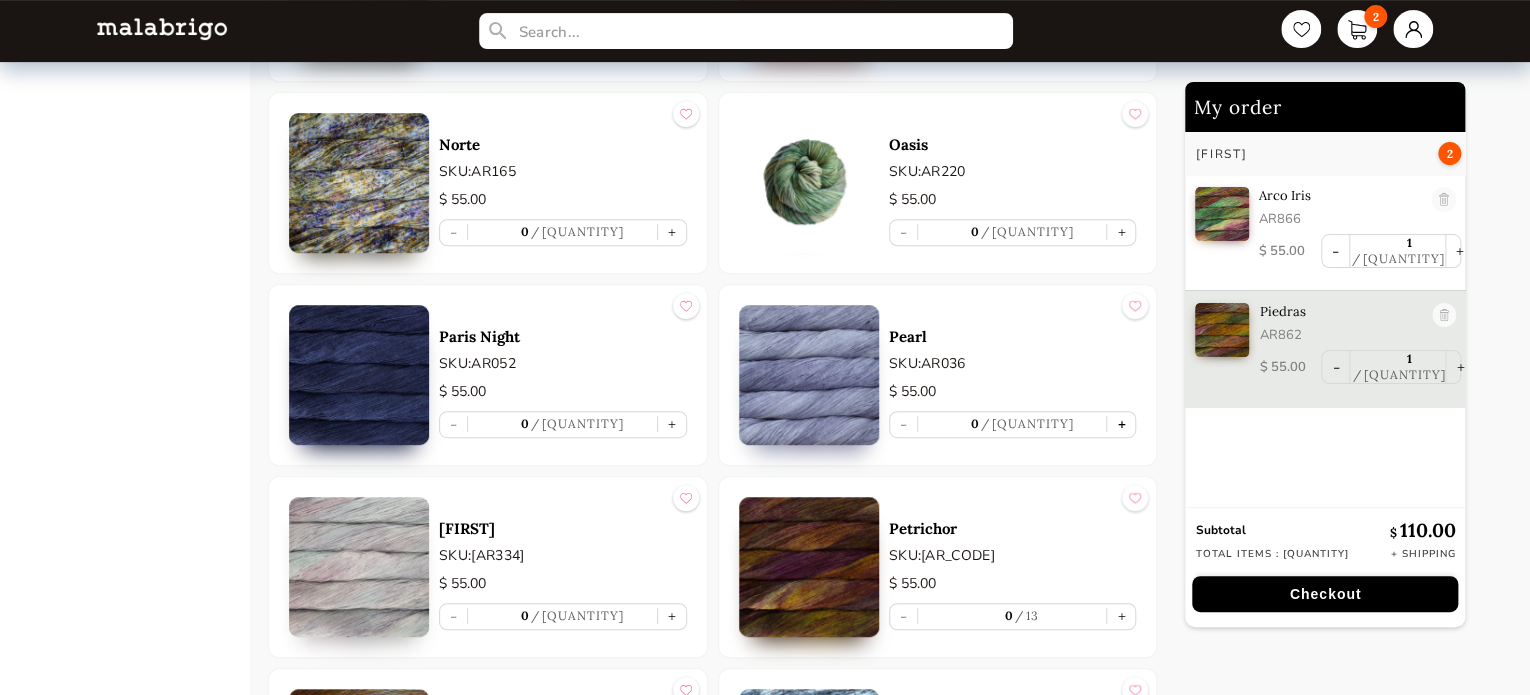 click on "+" at bounding box center (1121, 424) 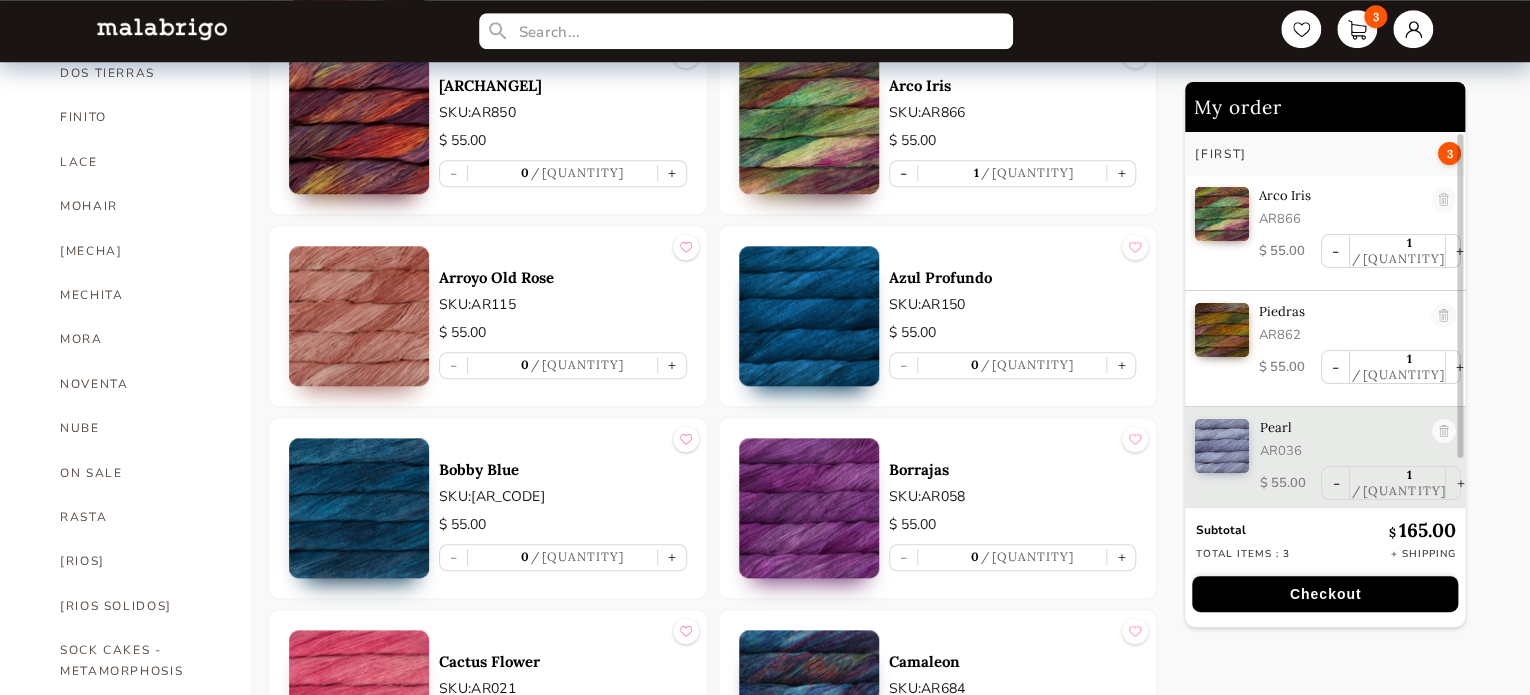 scroll, scrollTop: 800, scrollLeft: 0, axis: vertical 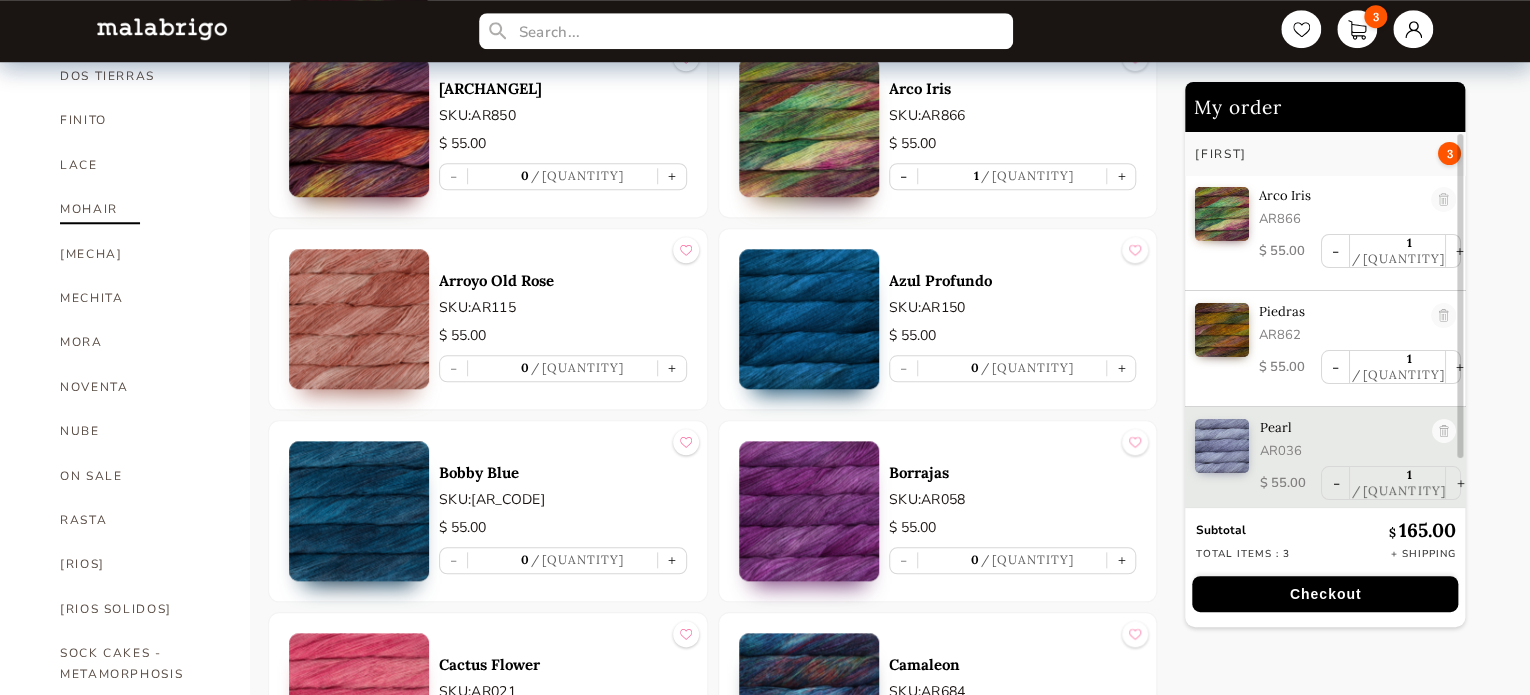 click on "MOHAIR" at bounding box center [140, 209] 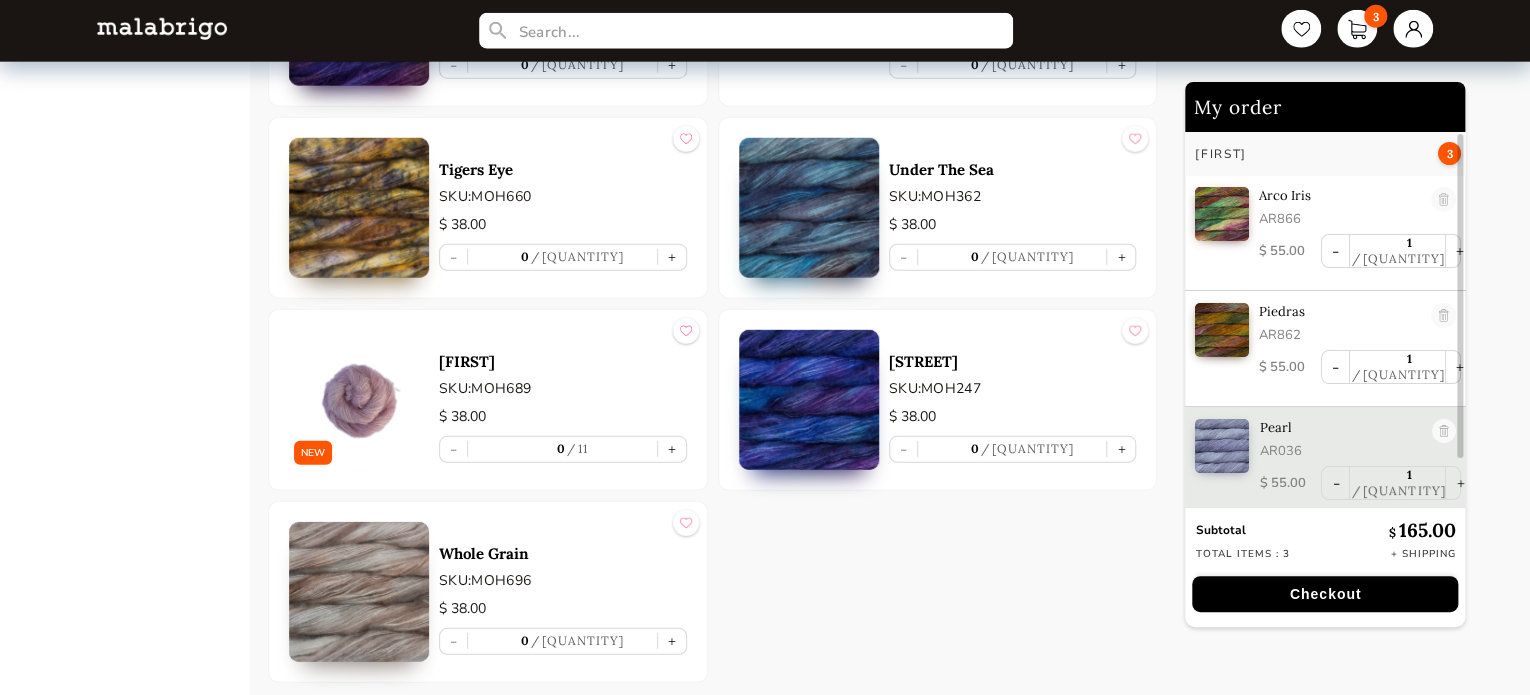 scroll, scrollTop: 2666, scrollLeft: 0, axis: vertical 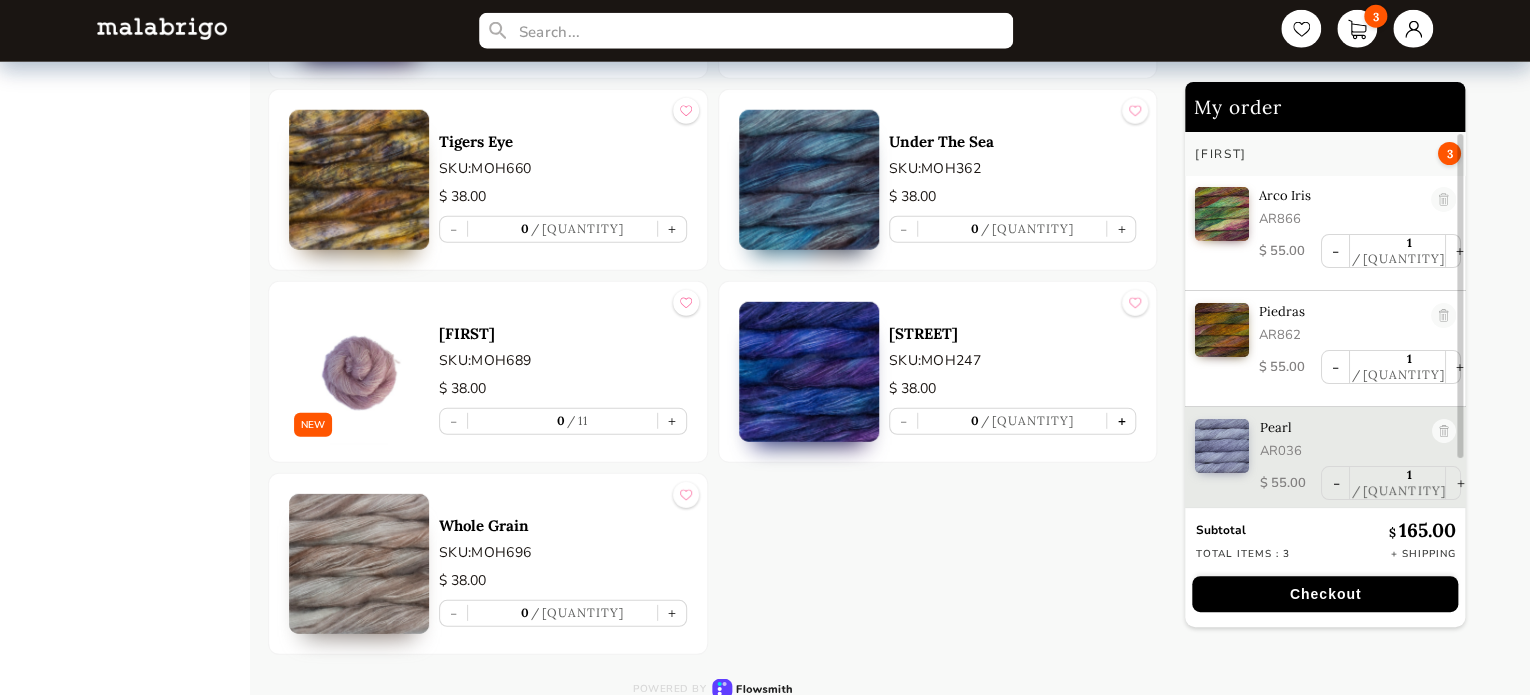click on "+" at bounding box center [1121, 421] 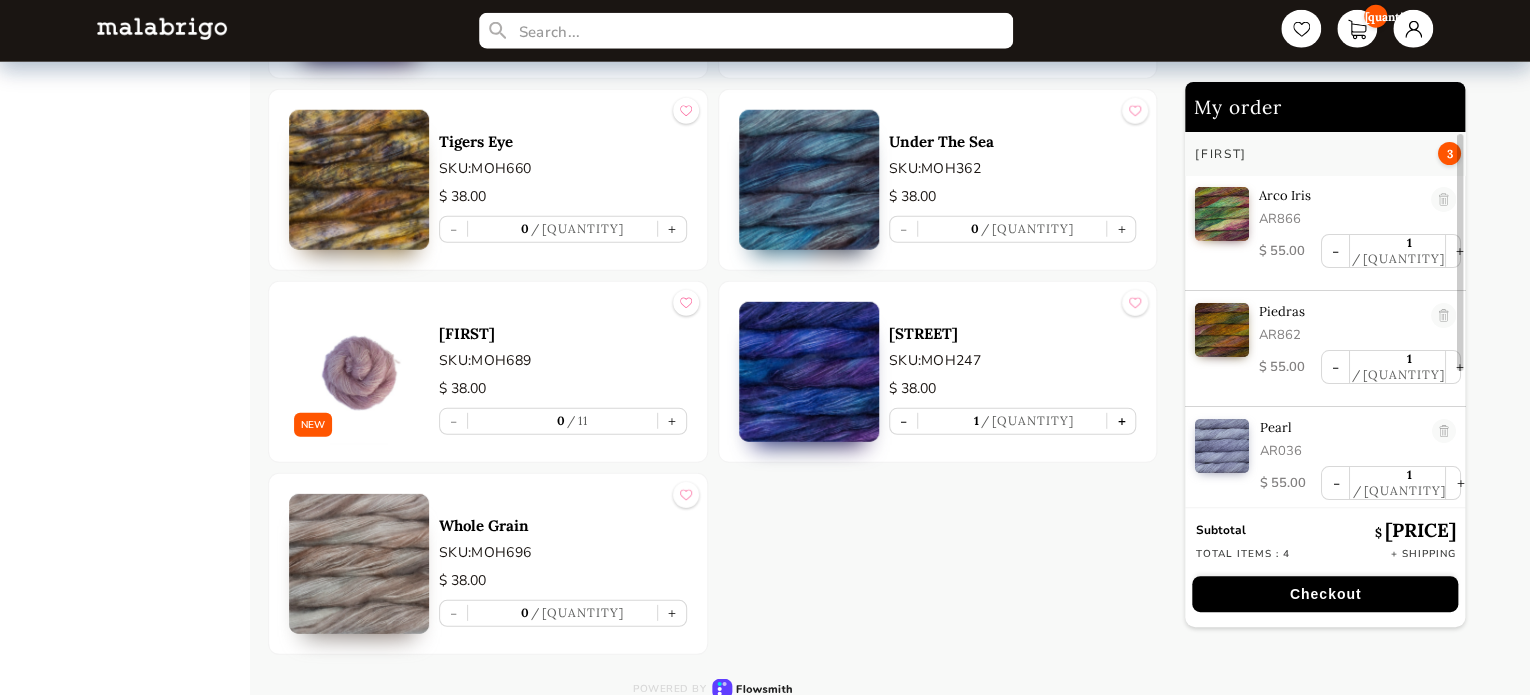 scroll, scrollTop: 5, scrollLeft: 0, axis: vertical 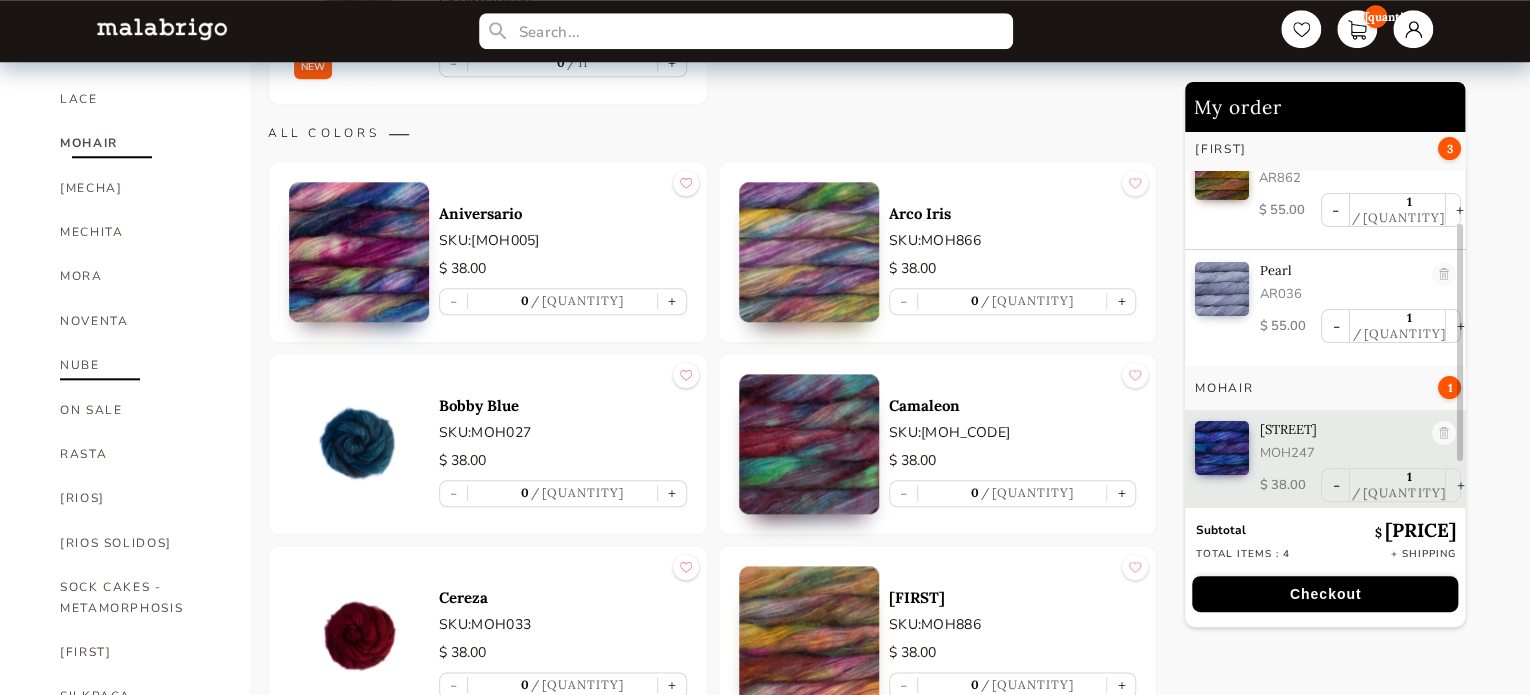 click on "NUBE" at bounding box center [140, 365] 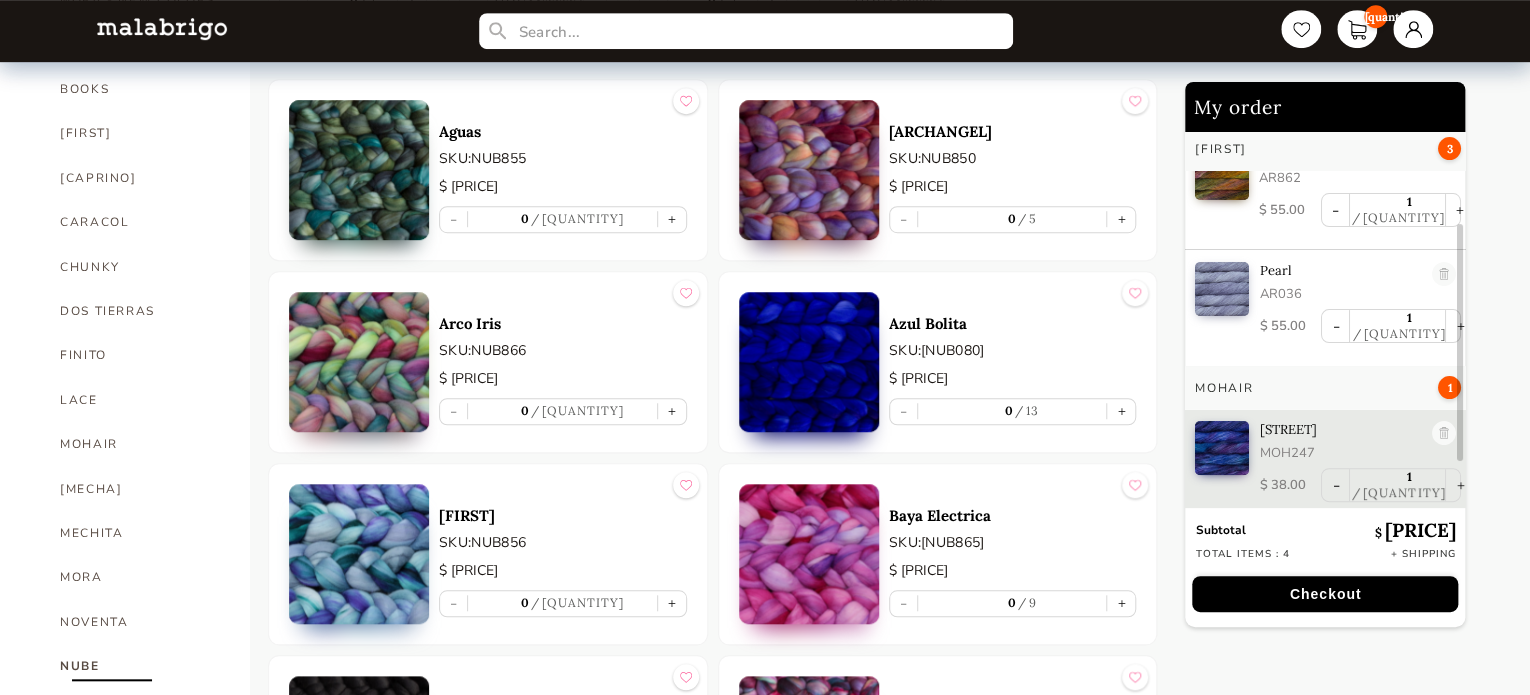 scroll, scrollTop: 566, scrollLeft: 0, axis: vertical 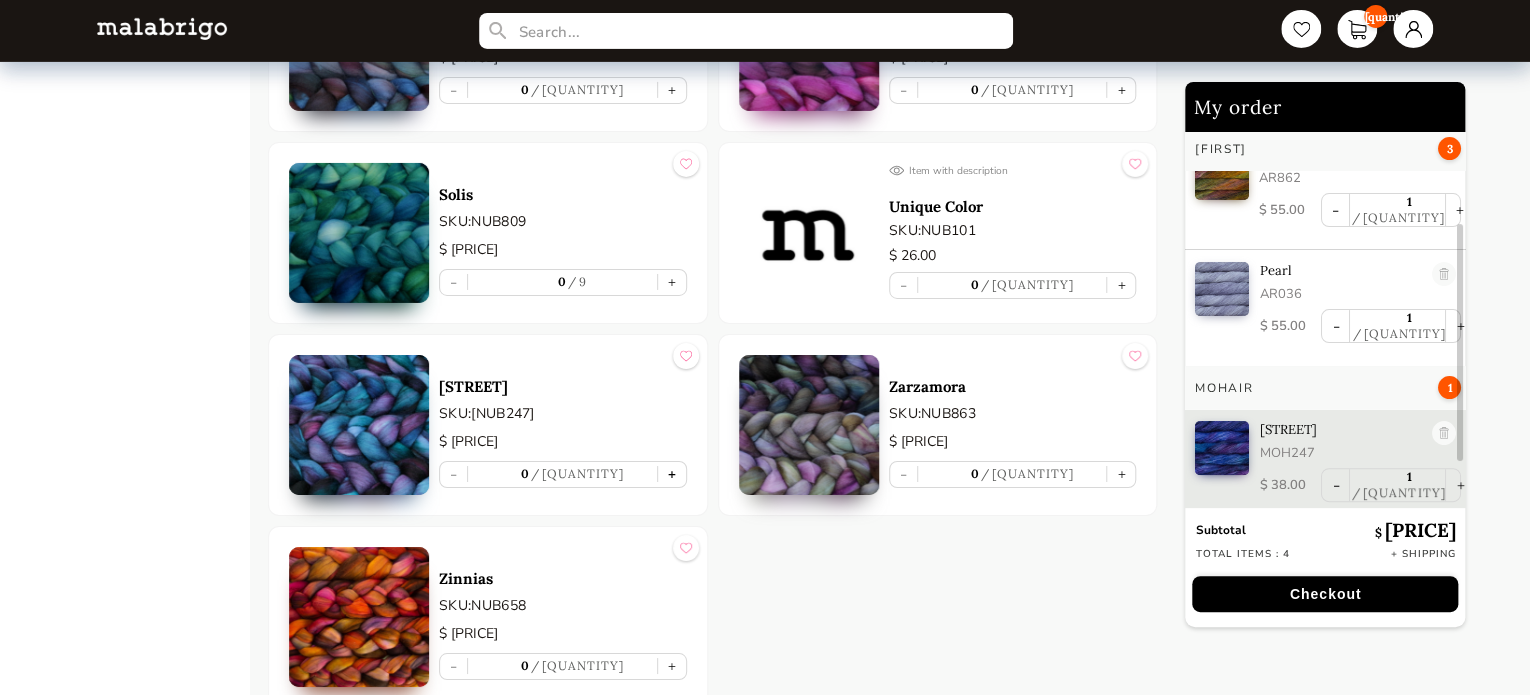 click on "+" at bounding box center [672, 474] 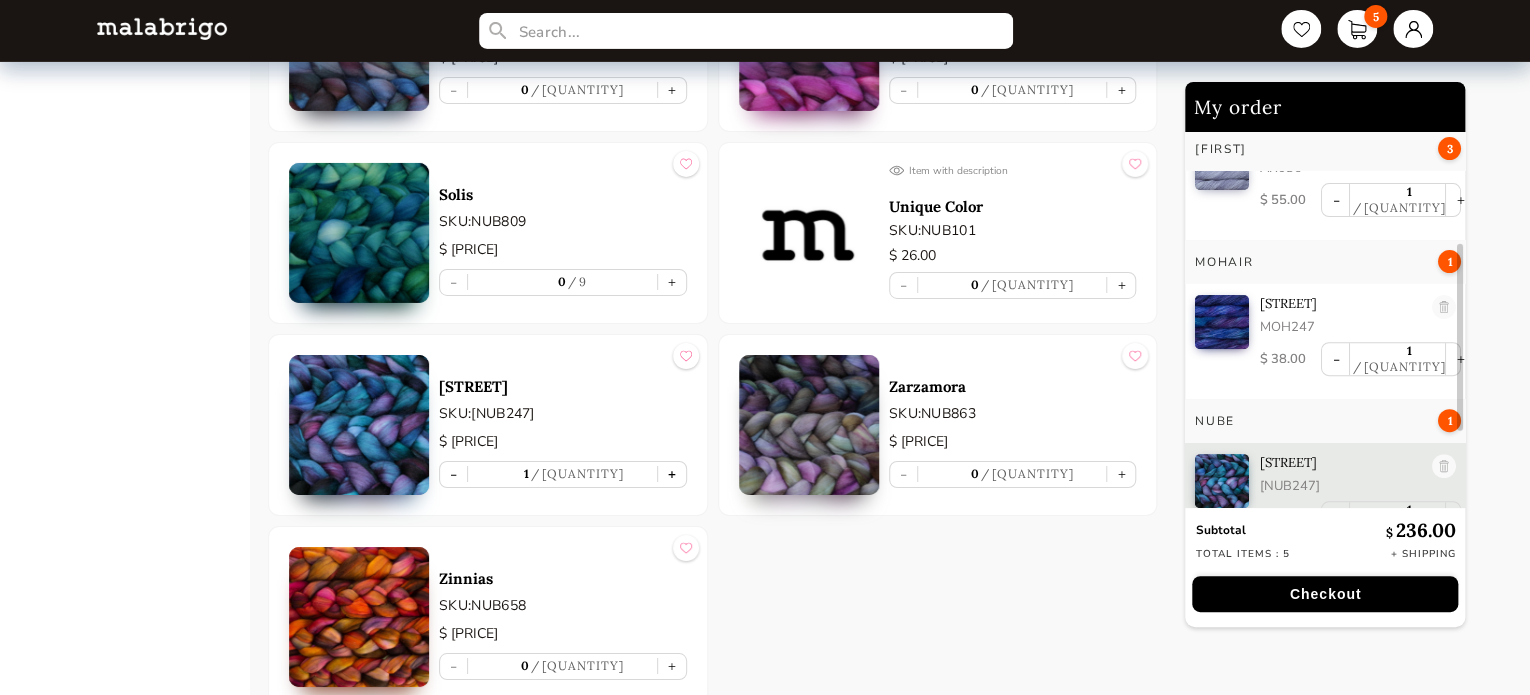 scroll, scrollTop: 312, scrollLeft: 0, axis: vertical 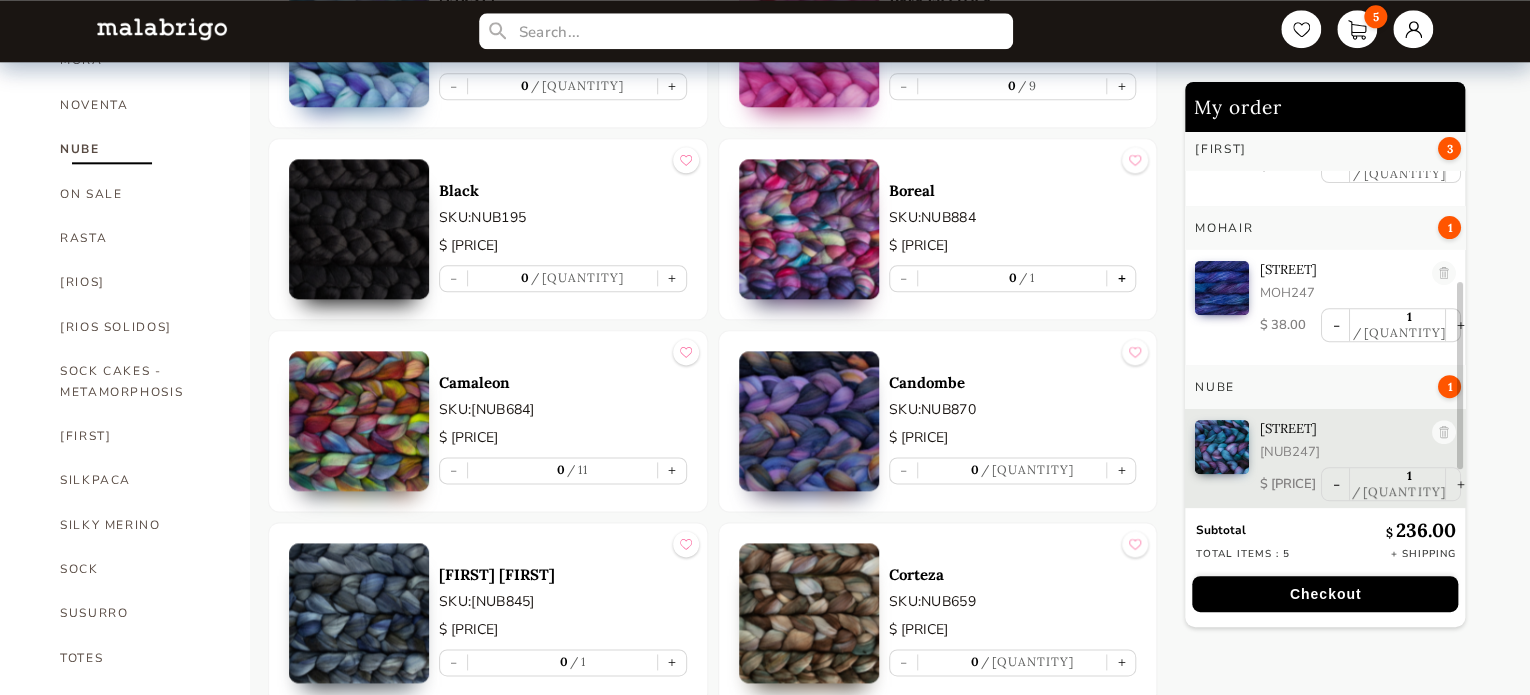 click on "+" at bounding box center [1121, 278] 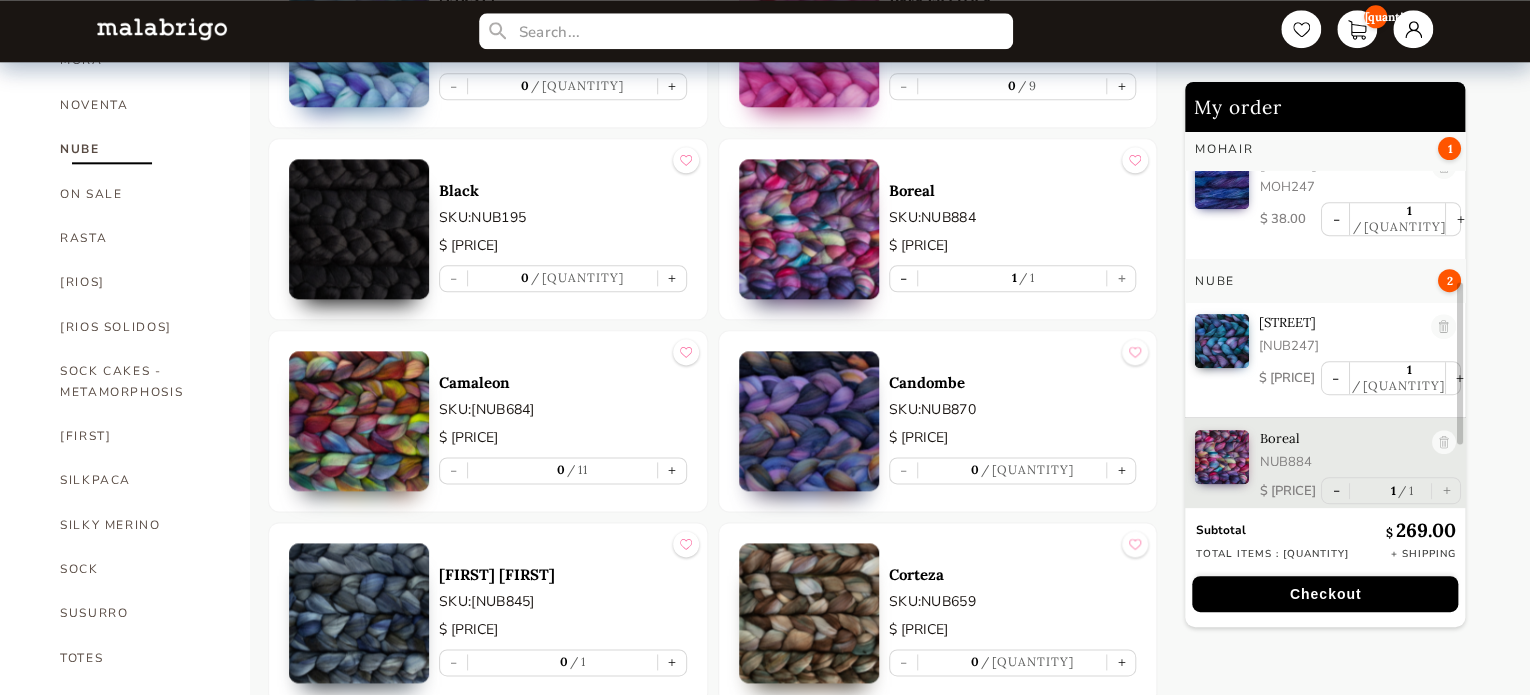 scroll, scrollTop: 428, scrollLeft: 0, axis: vertical 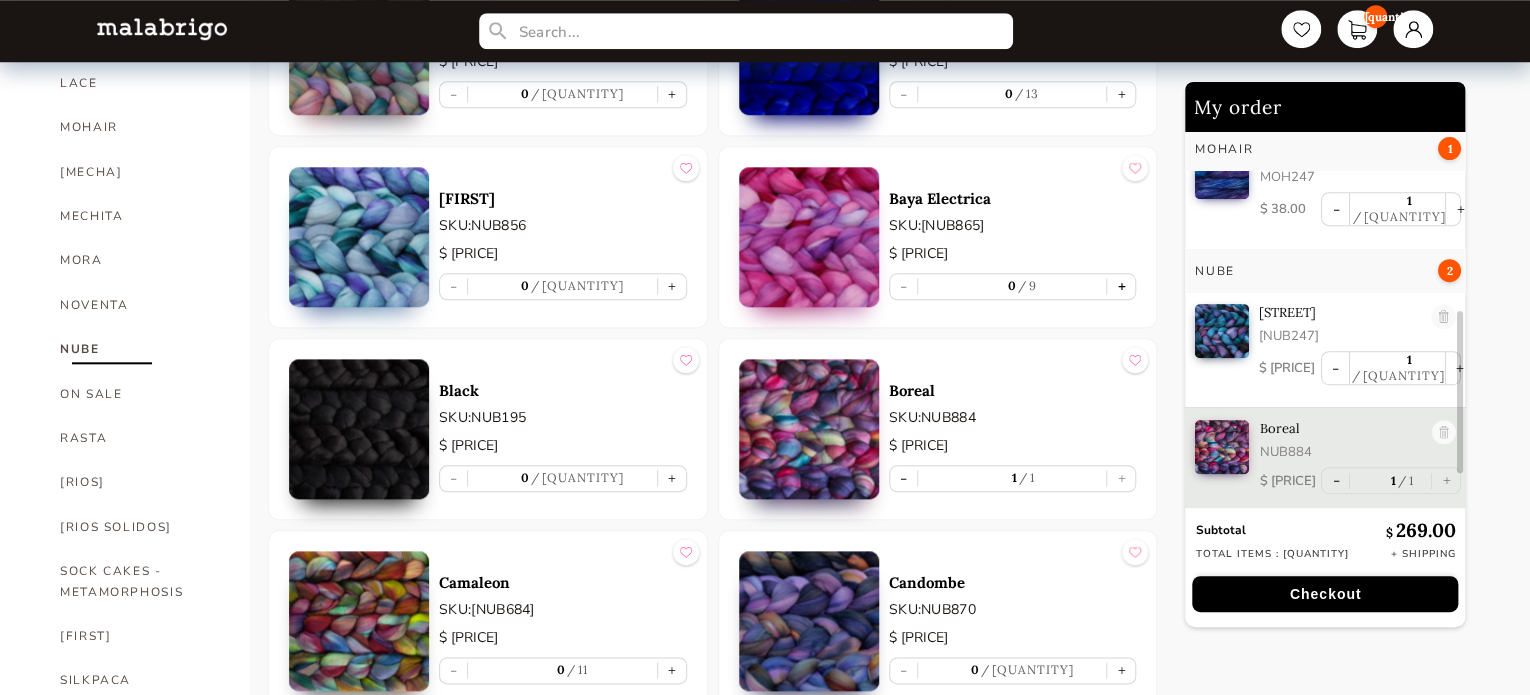 click on "+" at bounding box center [1121, 286] 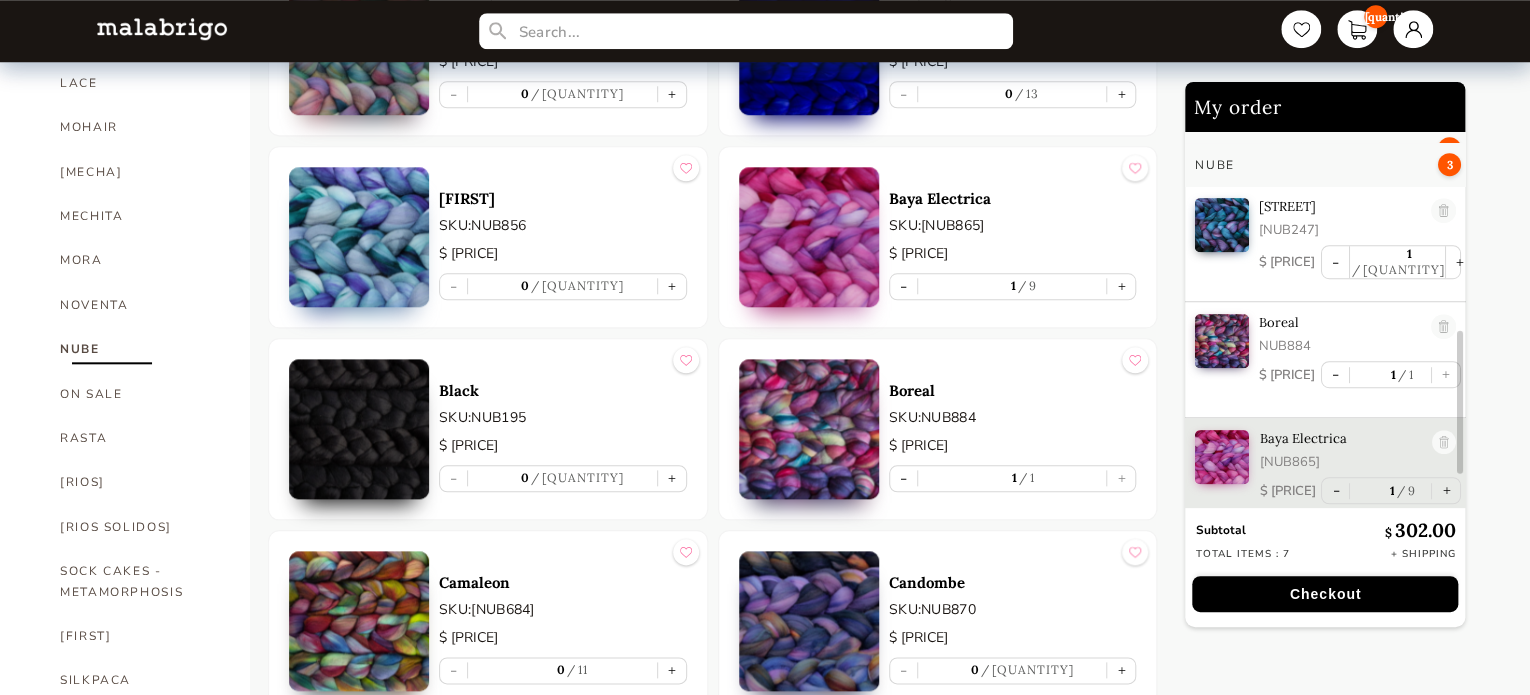 scroll, scrollTop: 544, scrollLeft: 0, axis: vertical 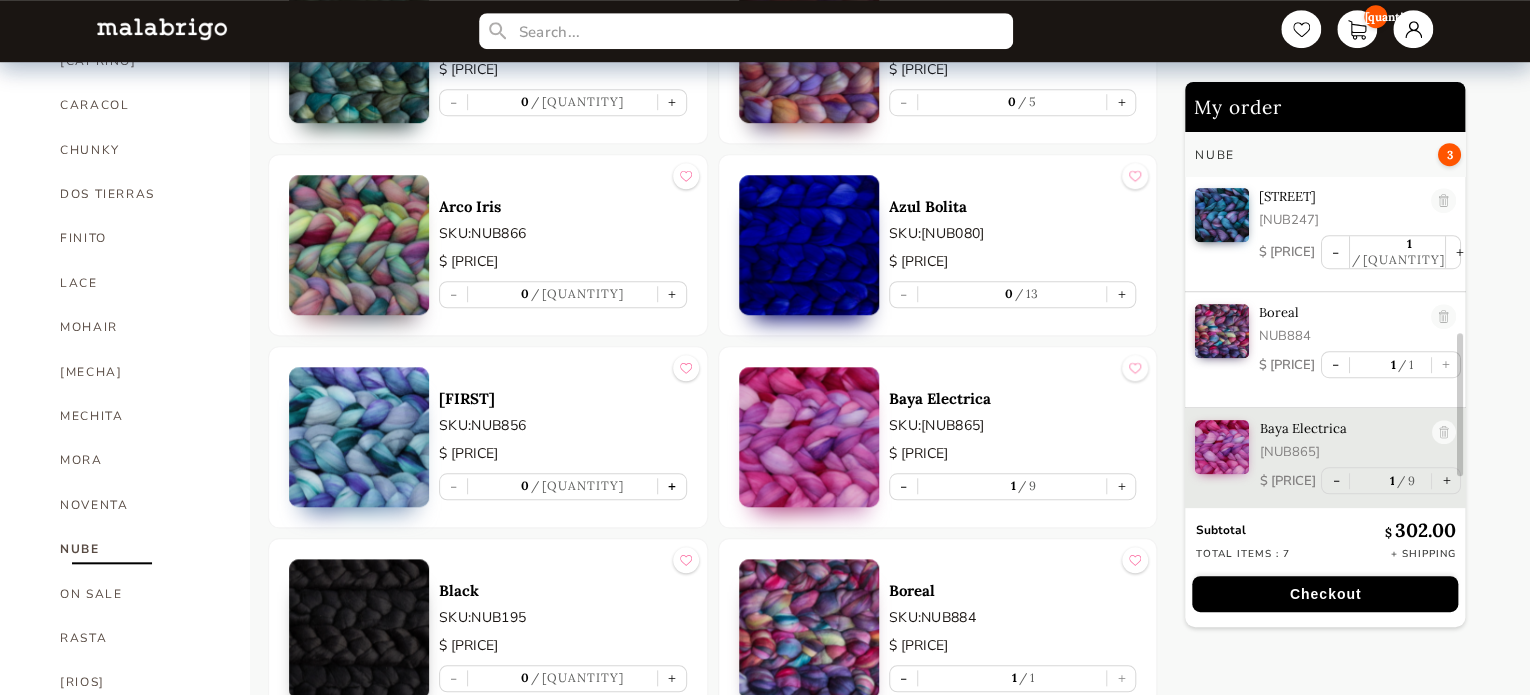 click on "+" at bounding box center (672, 486) 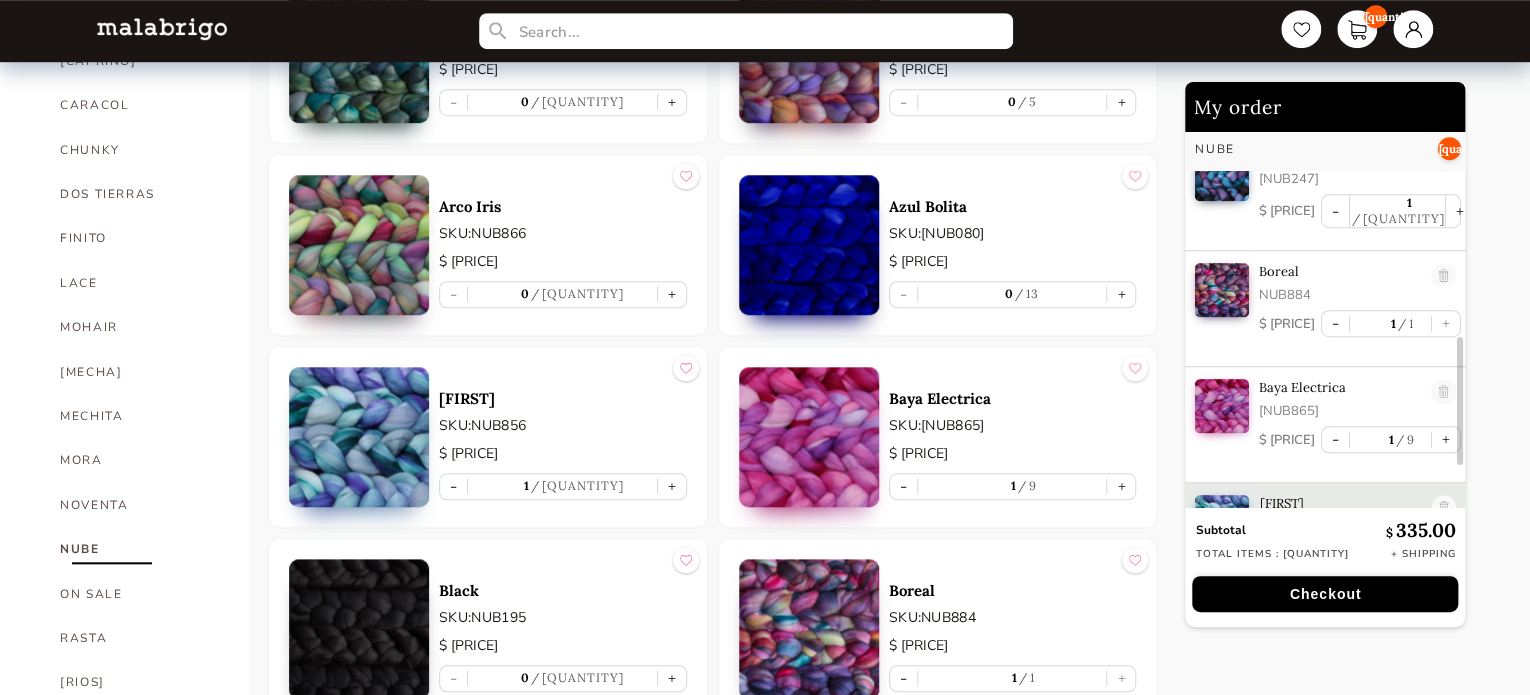 scroll, scrollTop: 660, scrollLeft: 0, axis: vertical 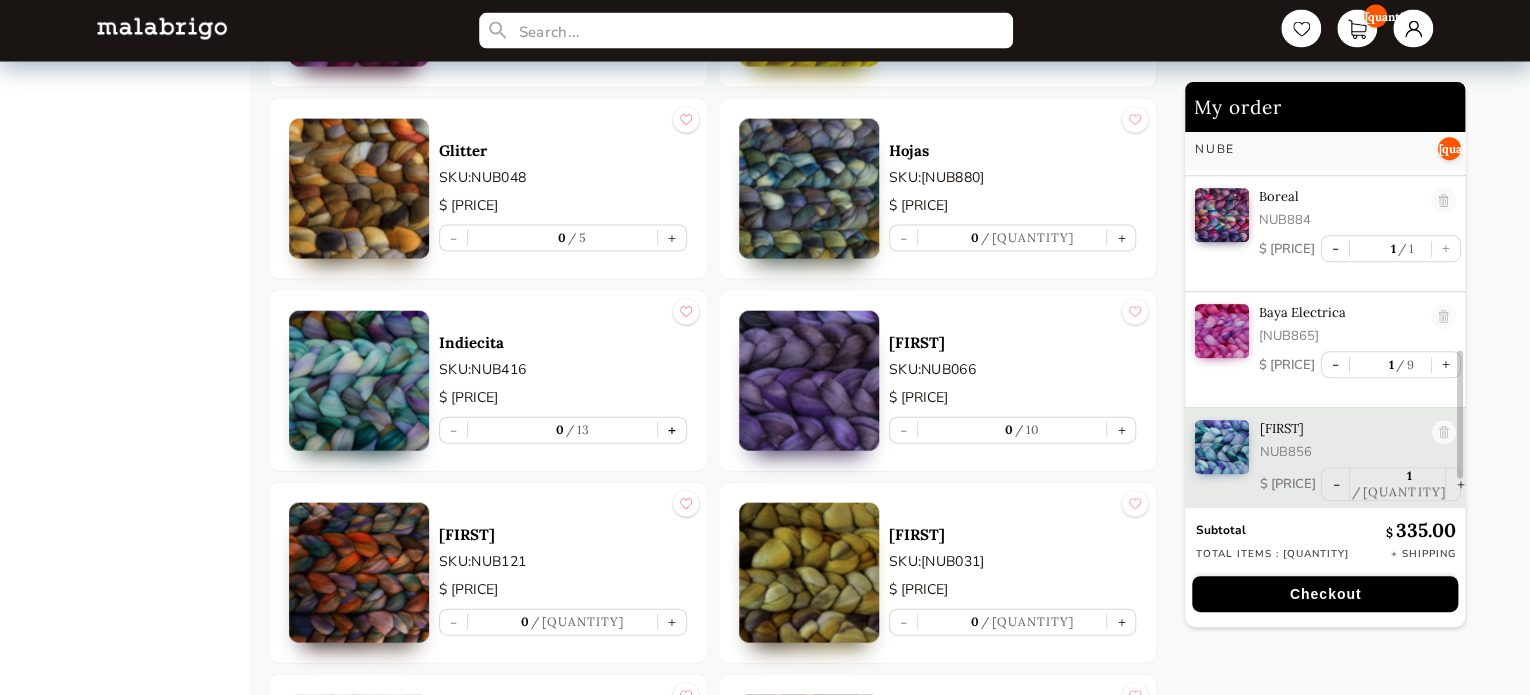 click on "+" at bounding box center (672, 430) 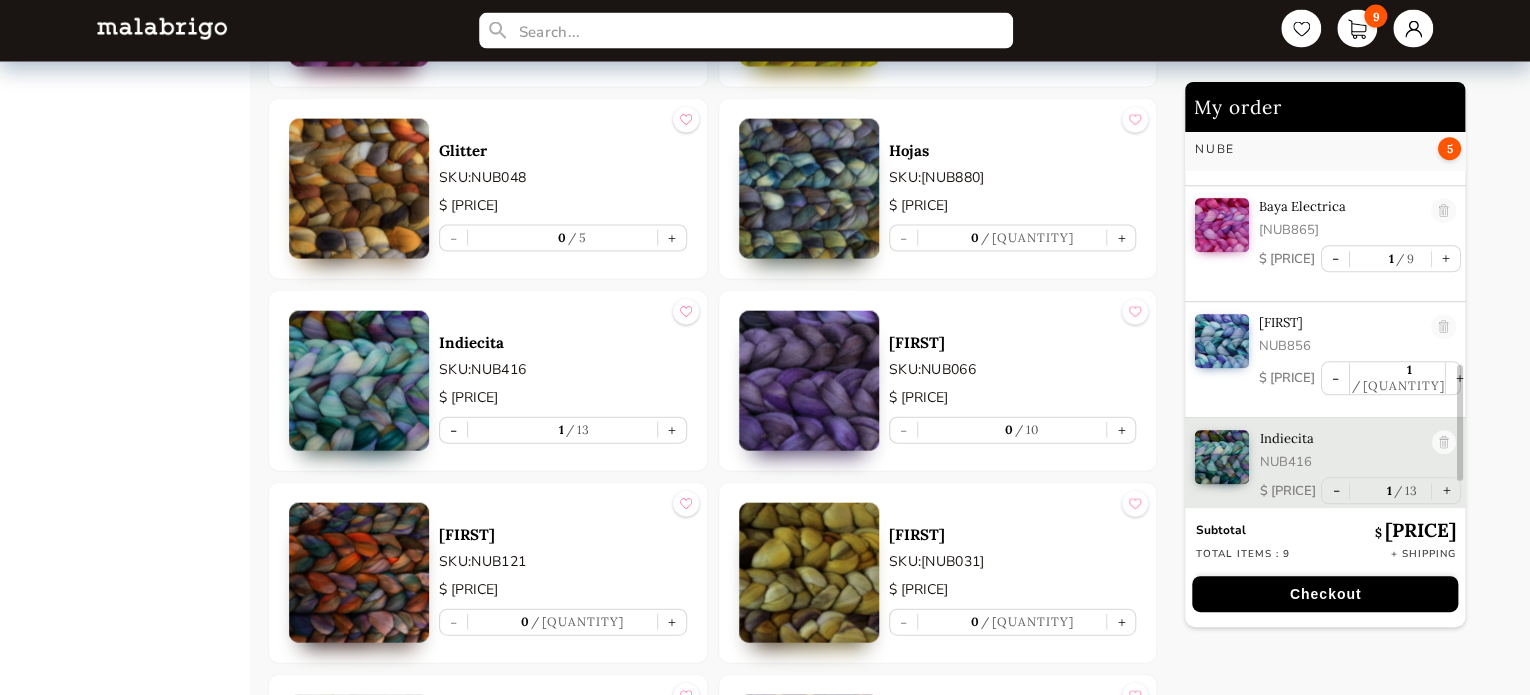 scroll, scrollTop: 776, scrollLeft: 0, axis: vertical 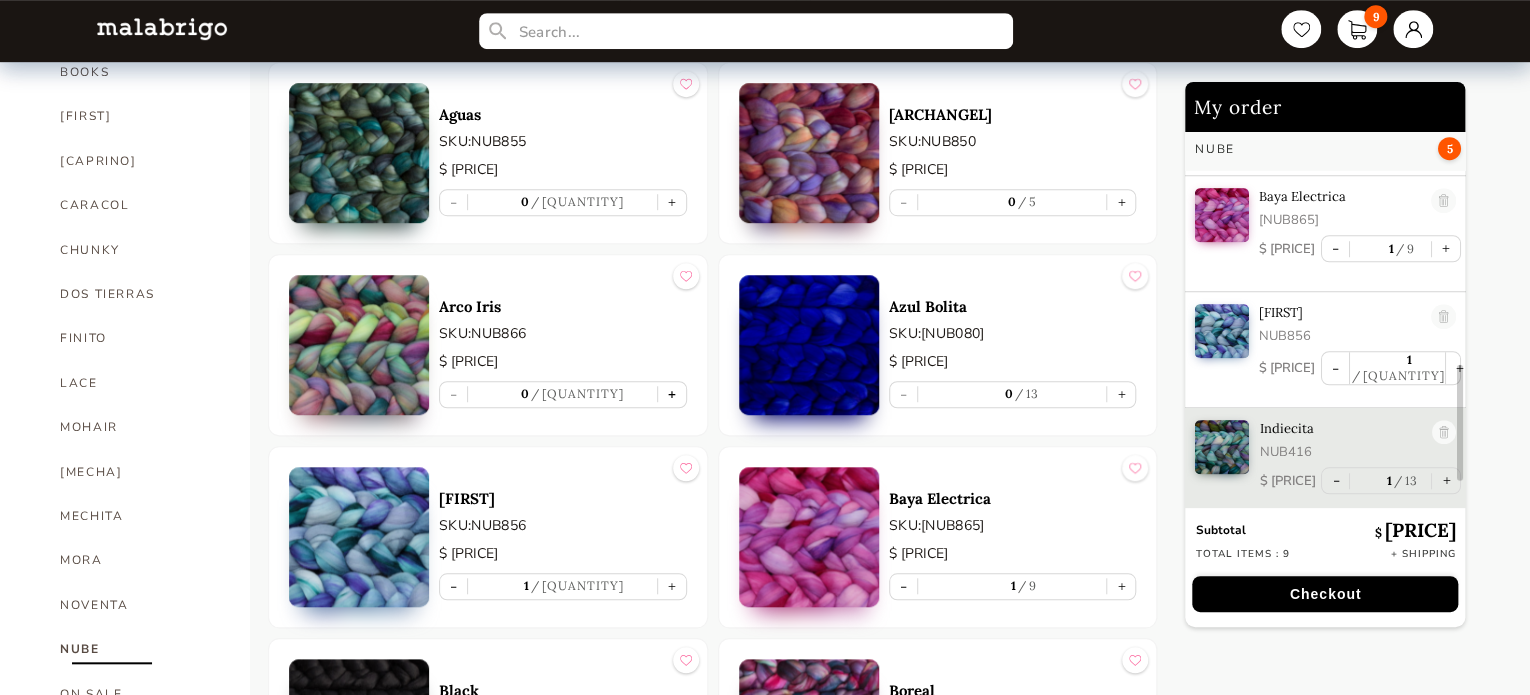 click on "+" at bounding box center [672, 394] 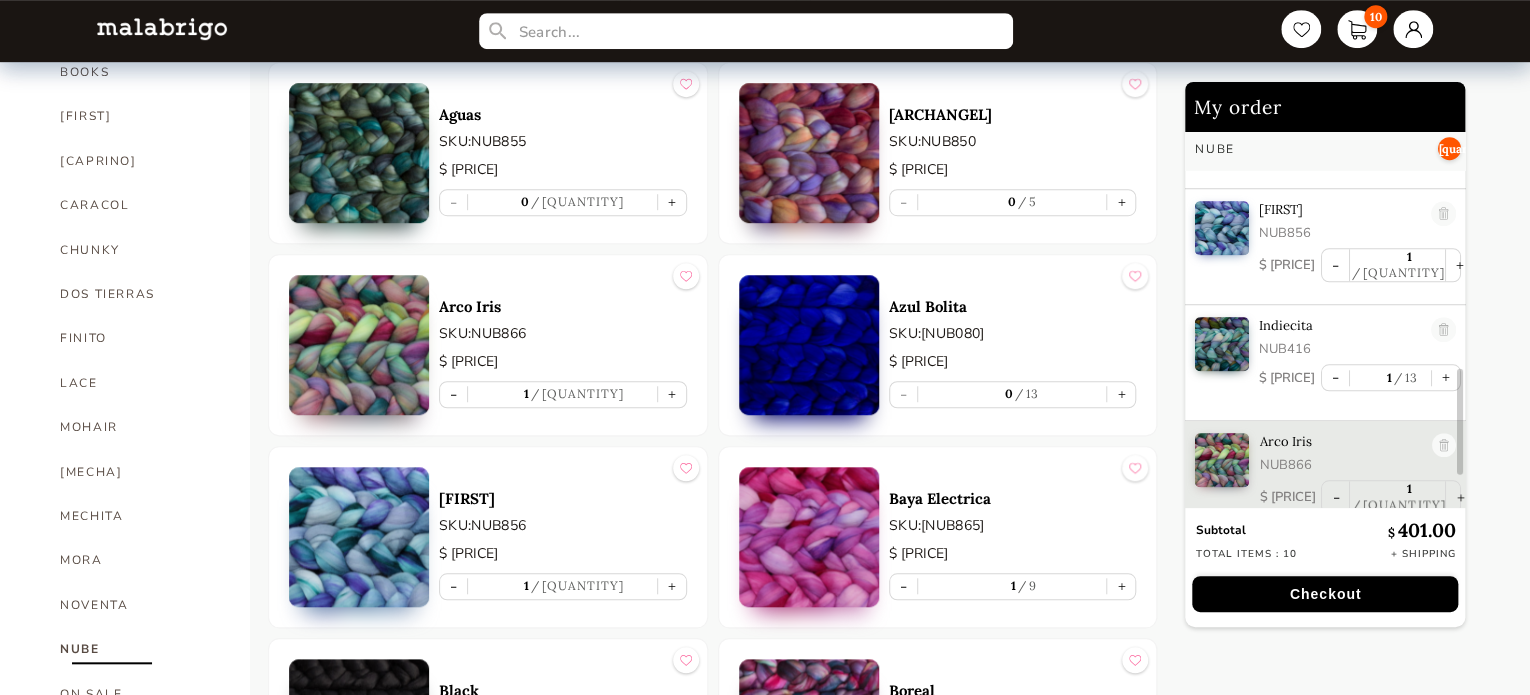 scroll, scrollTop: 892, scrollLeft: 0, axis: vertical 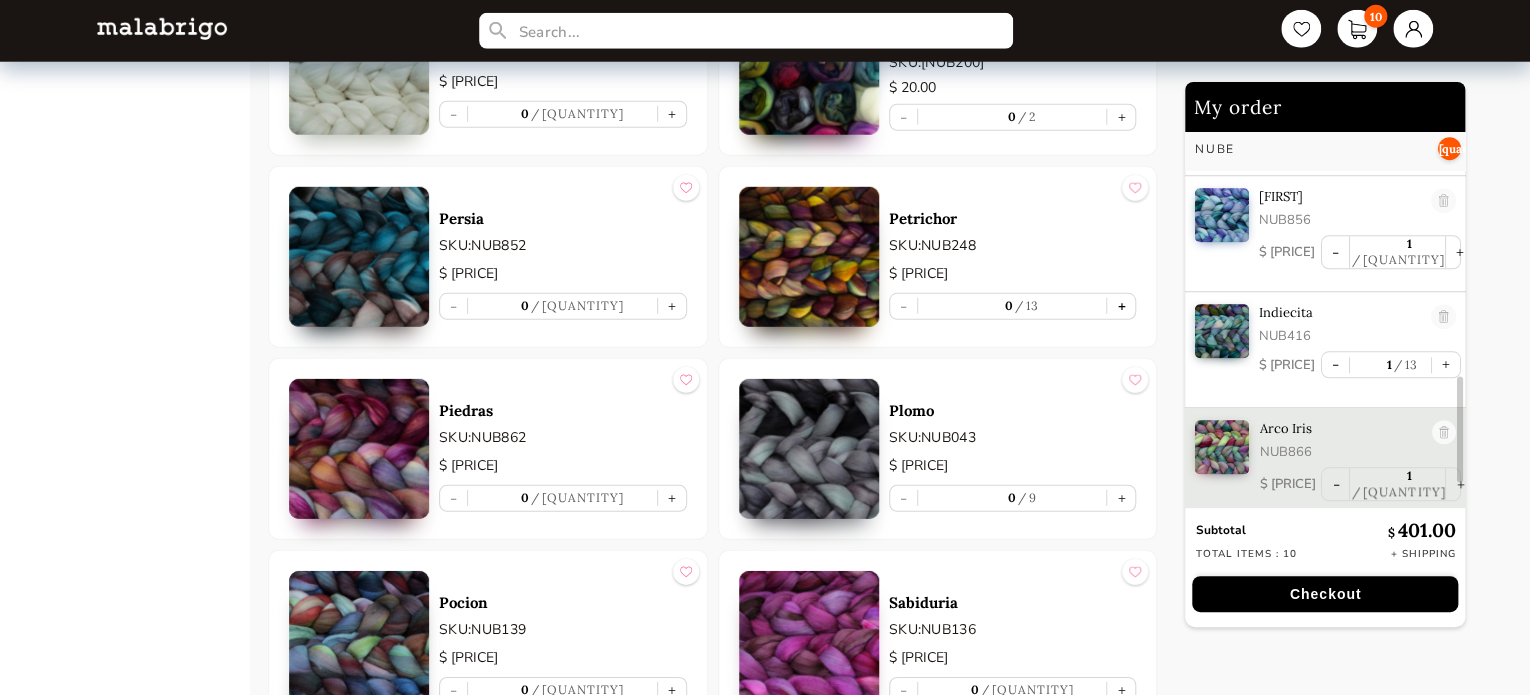 click on "+" at bounding box center [1121, 306] 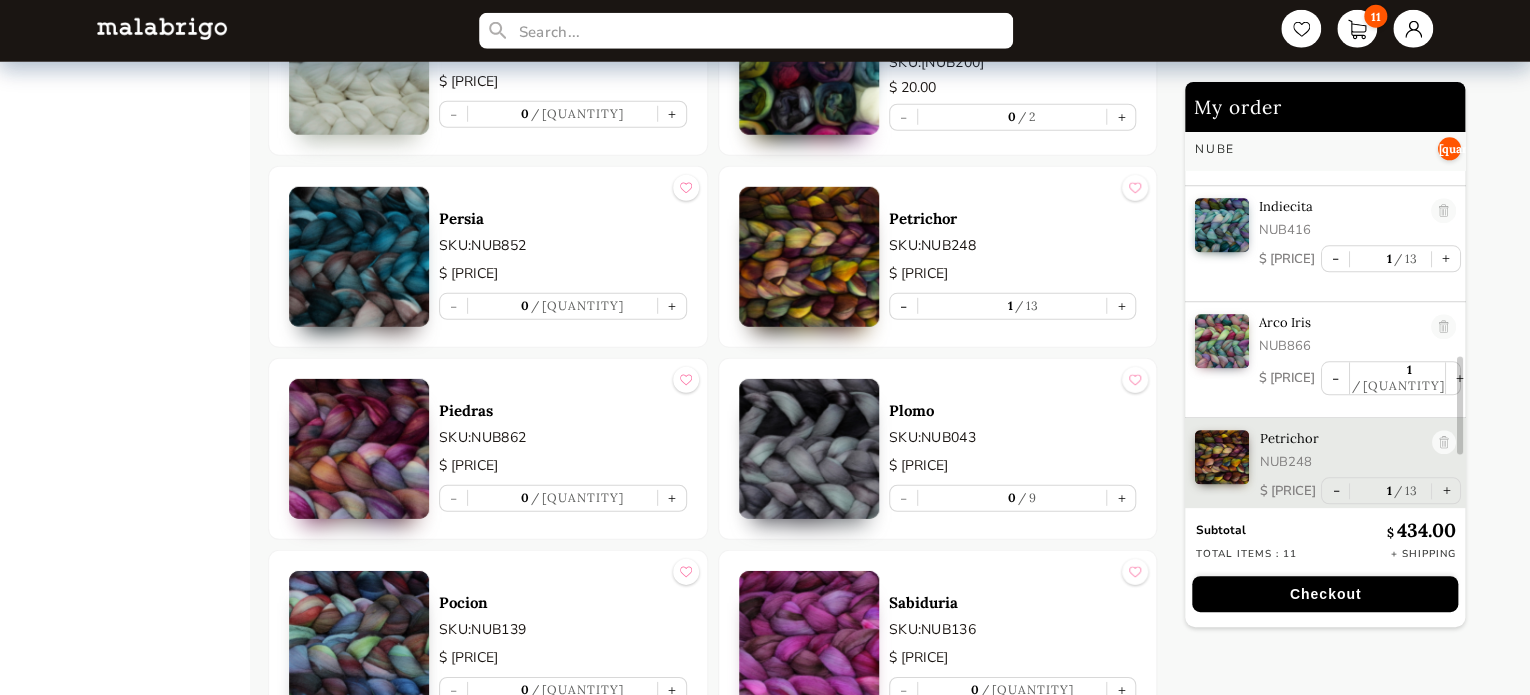 scroll, scrollTop: 1008, scrollLeft: 0, axis: vertical 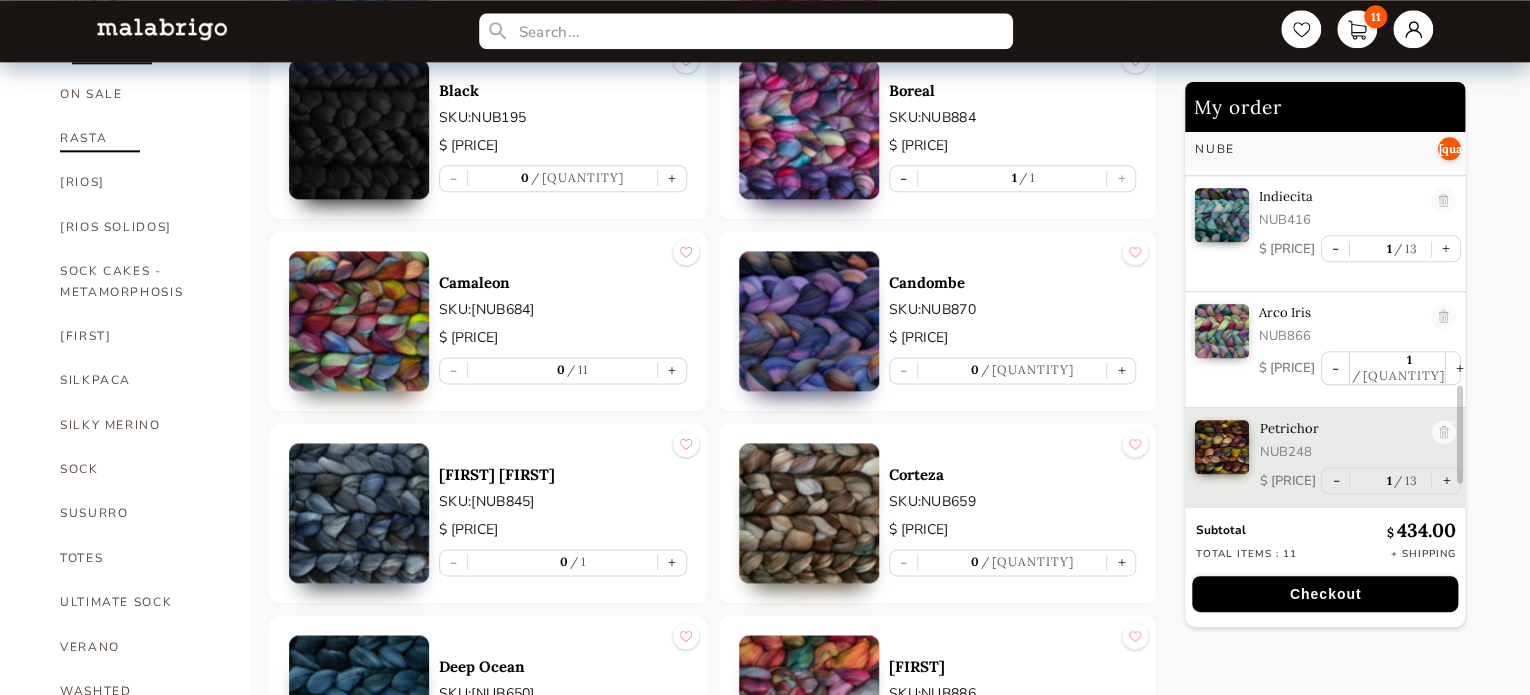 click on "RASTA" at bounding box center (140, 138) 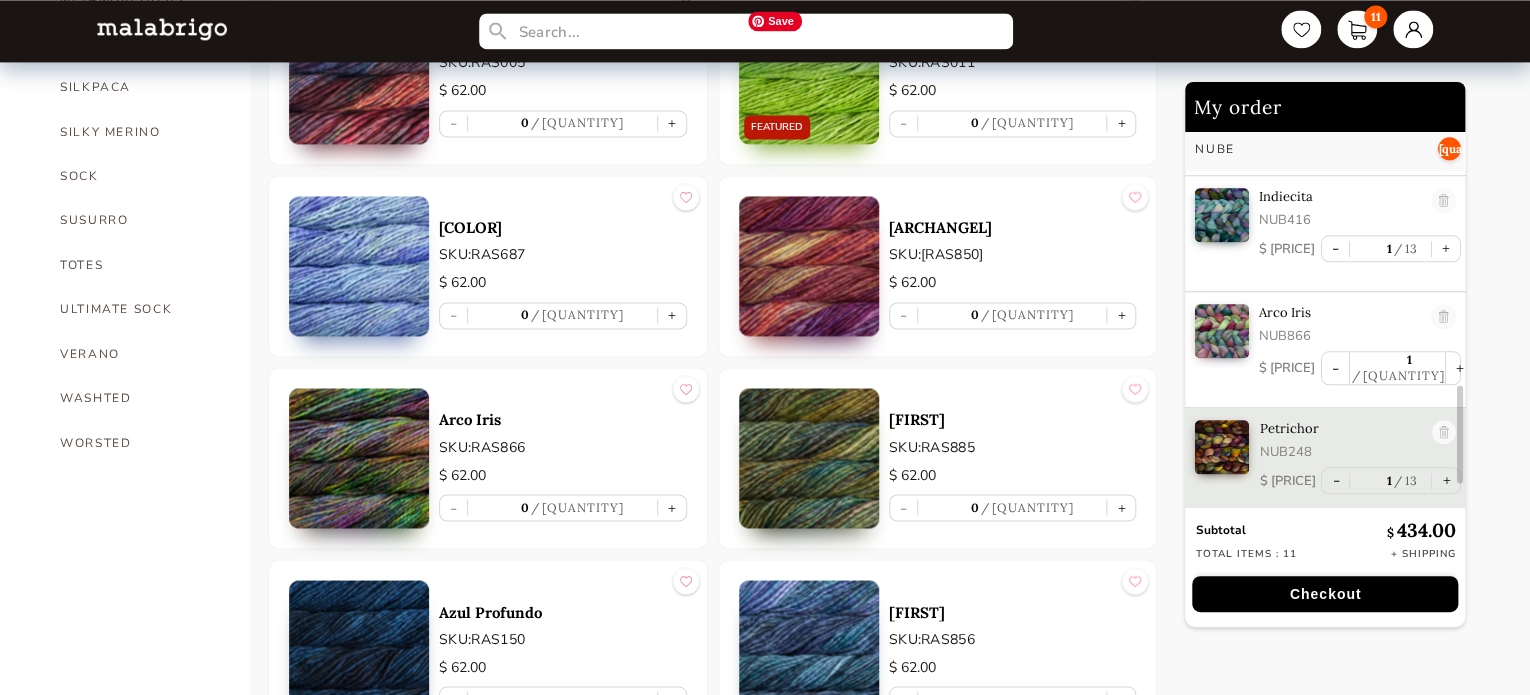 scroll, scrollTop: 1482, scrollLeft: 0, axis: vertical 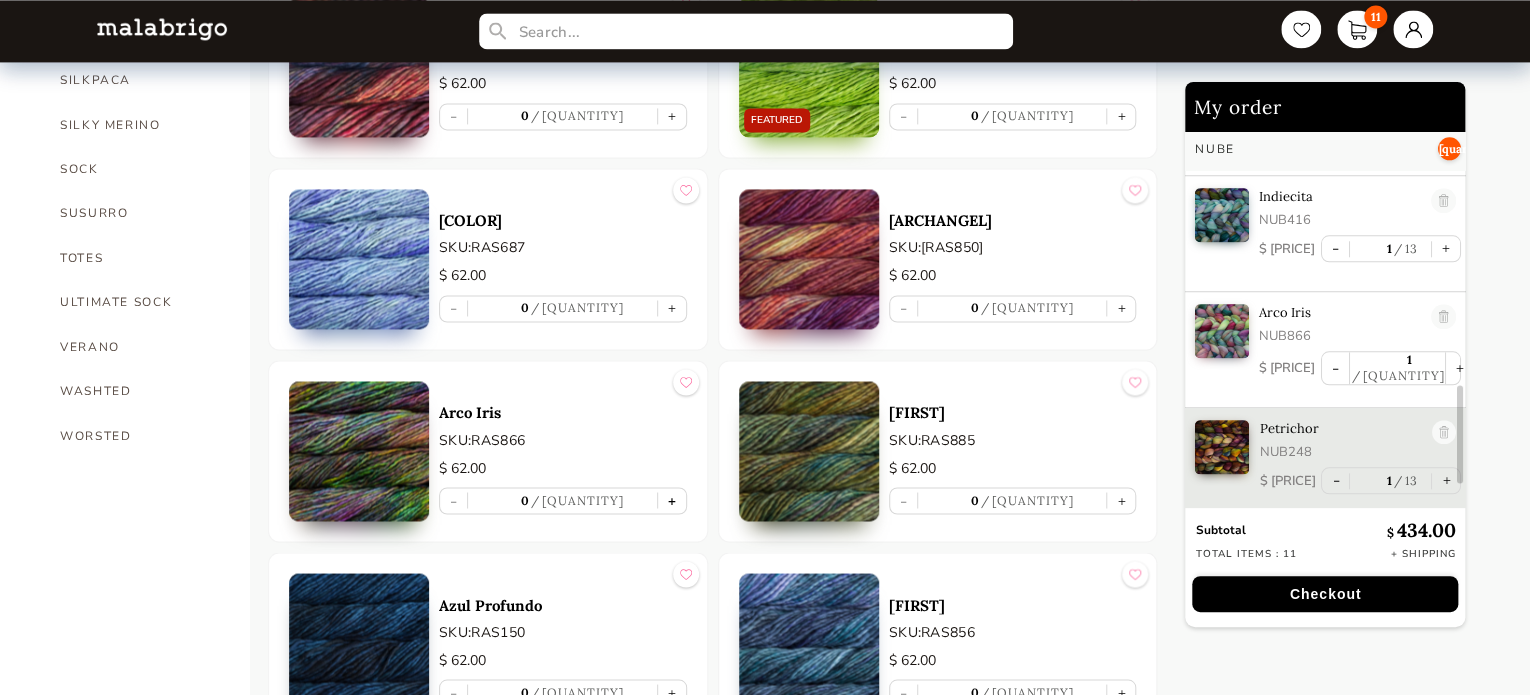click on "+" at bounding box center (672, 500) 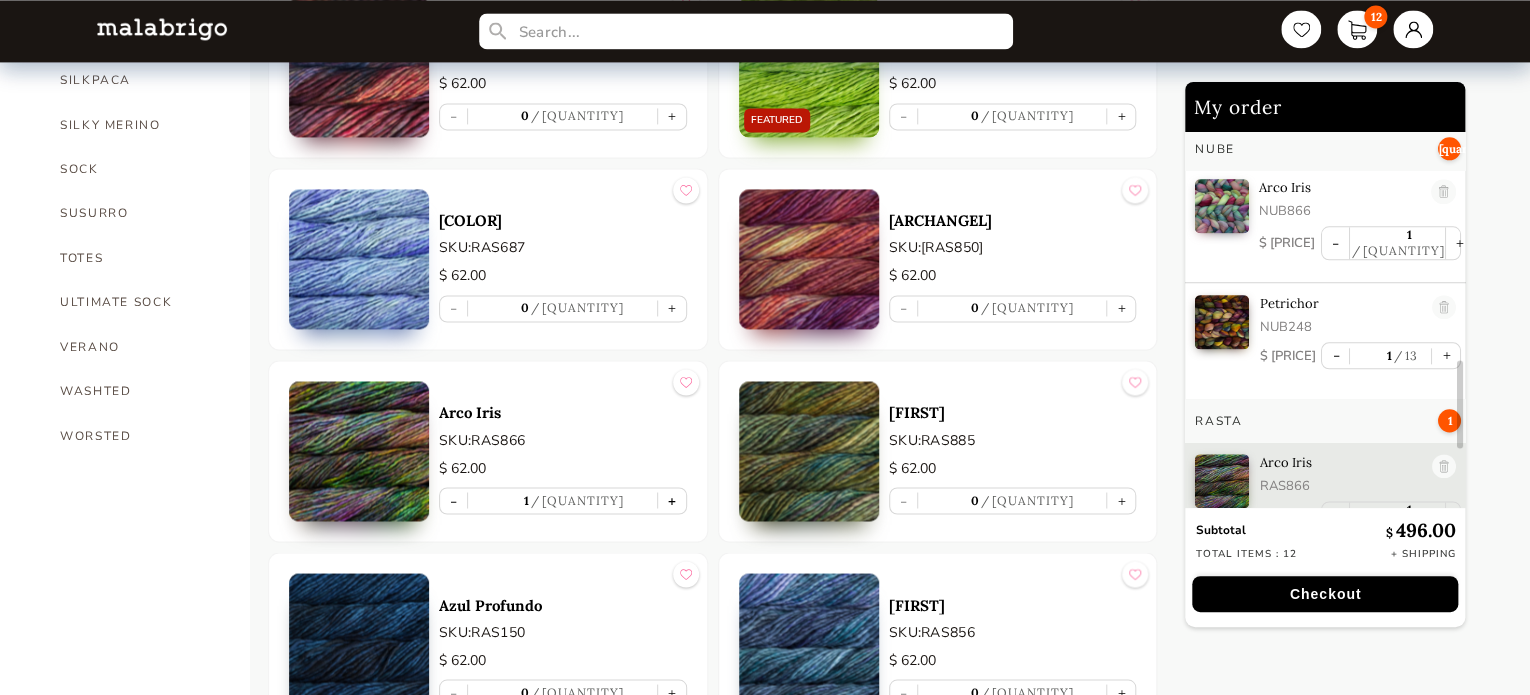 scroll, scrollTop: 1167, scrollLeft: 0, axis: vertical 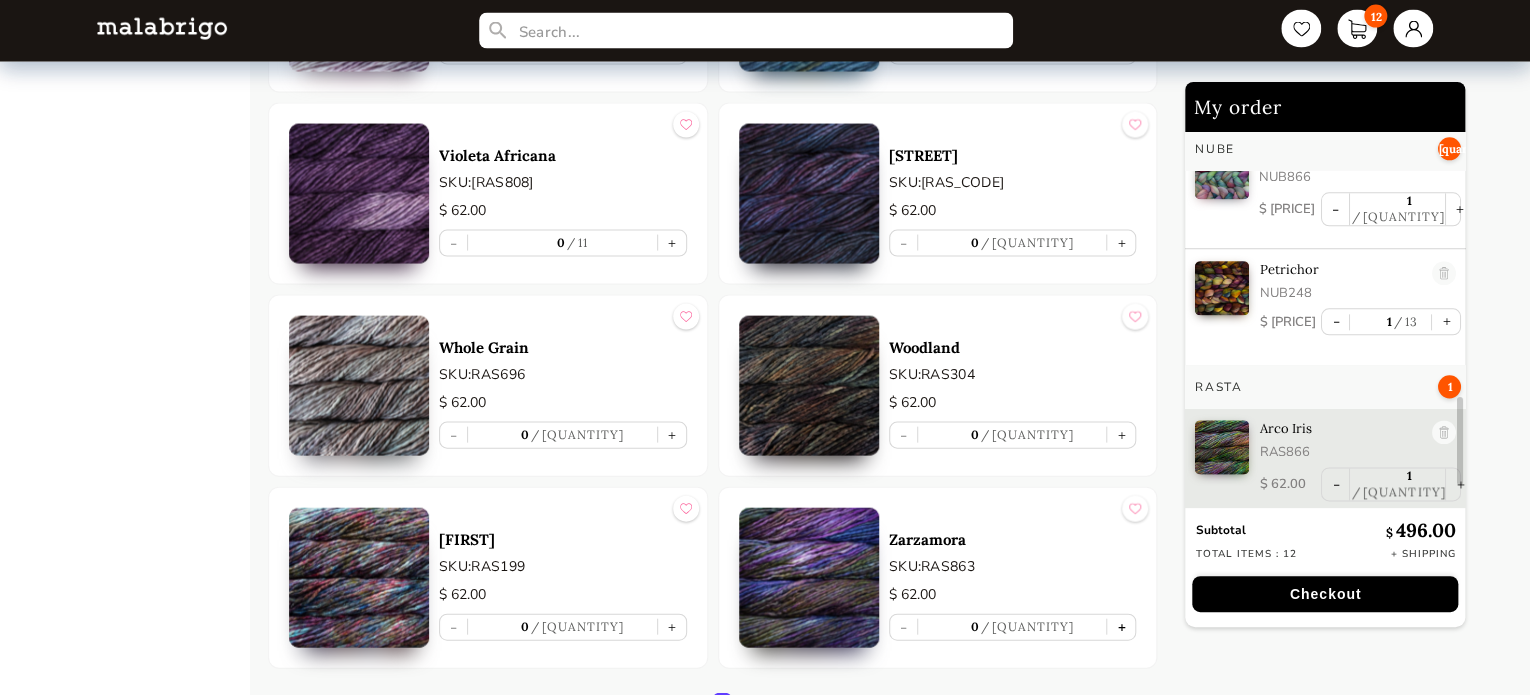 click on "+" at bounding box center [1121, 627] 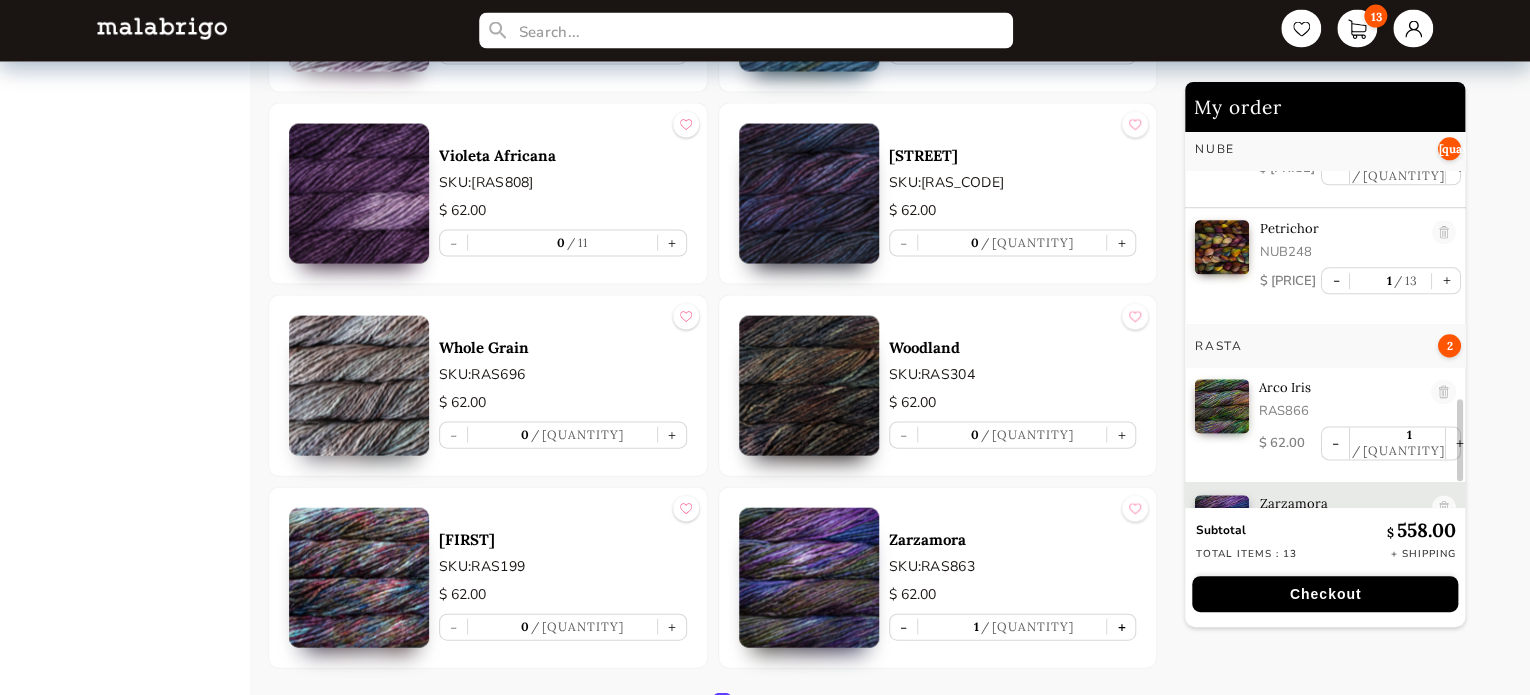 scroll, scrollTop: 1283, scrollLeft: 0, axis: vertical 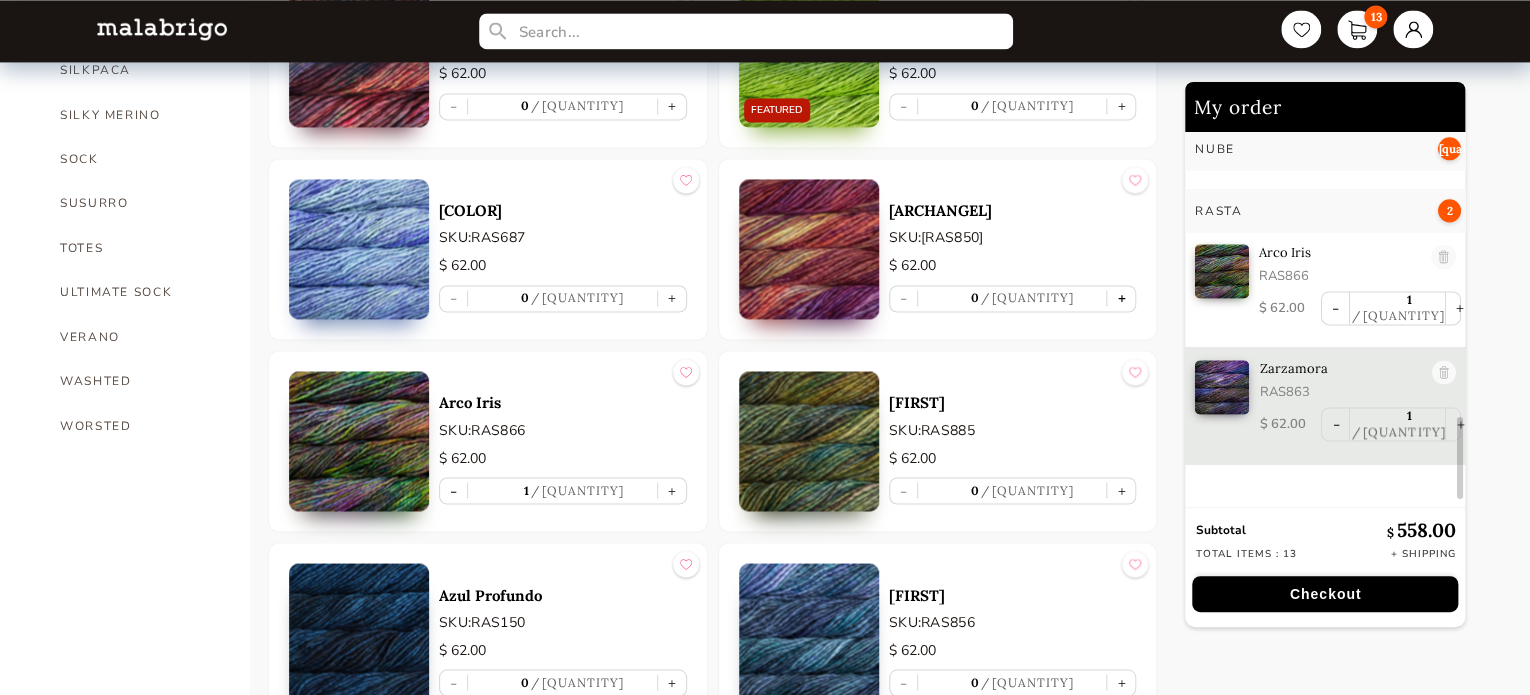 click on "+" at bounding box center [1121, 298] 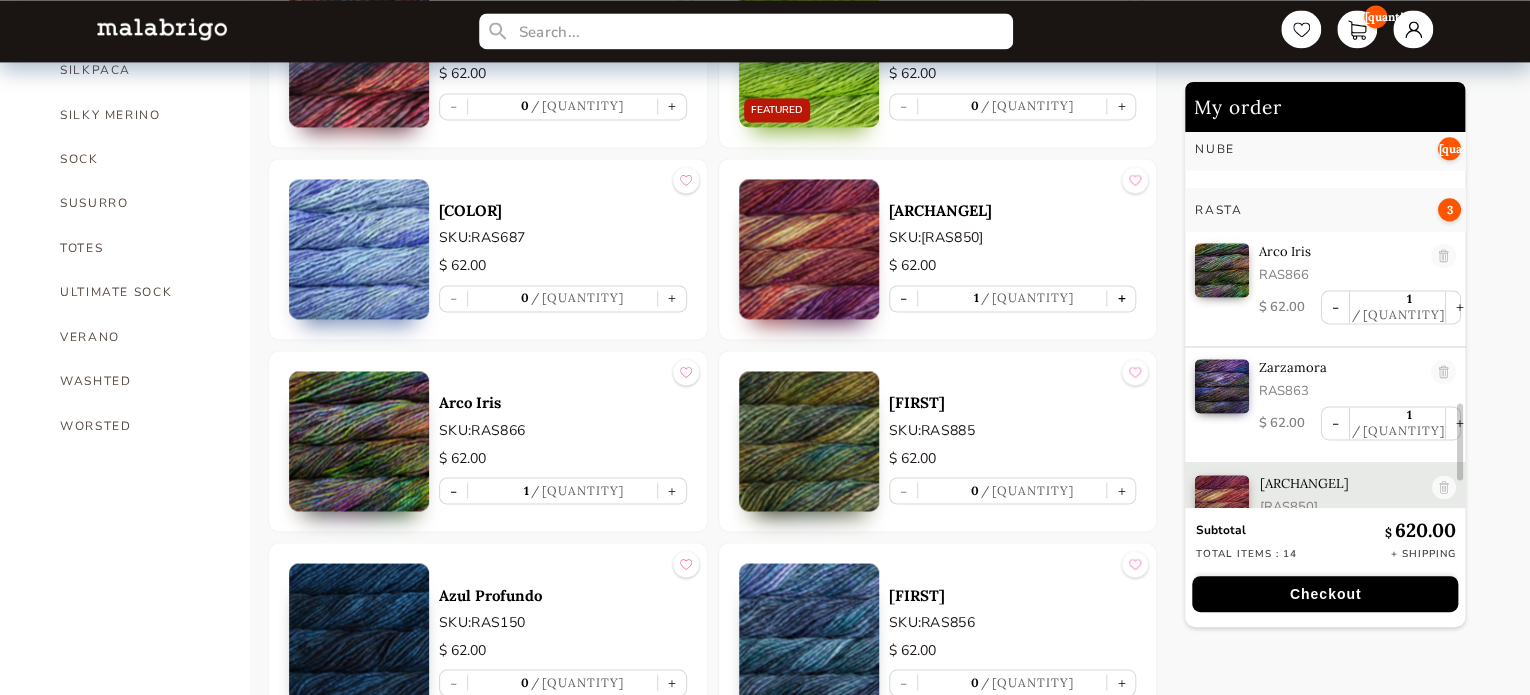 scroll, scrollTop: 1399, scrollLeft: 0, axis: vertical 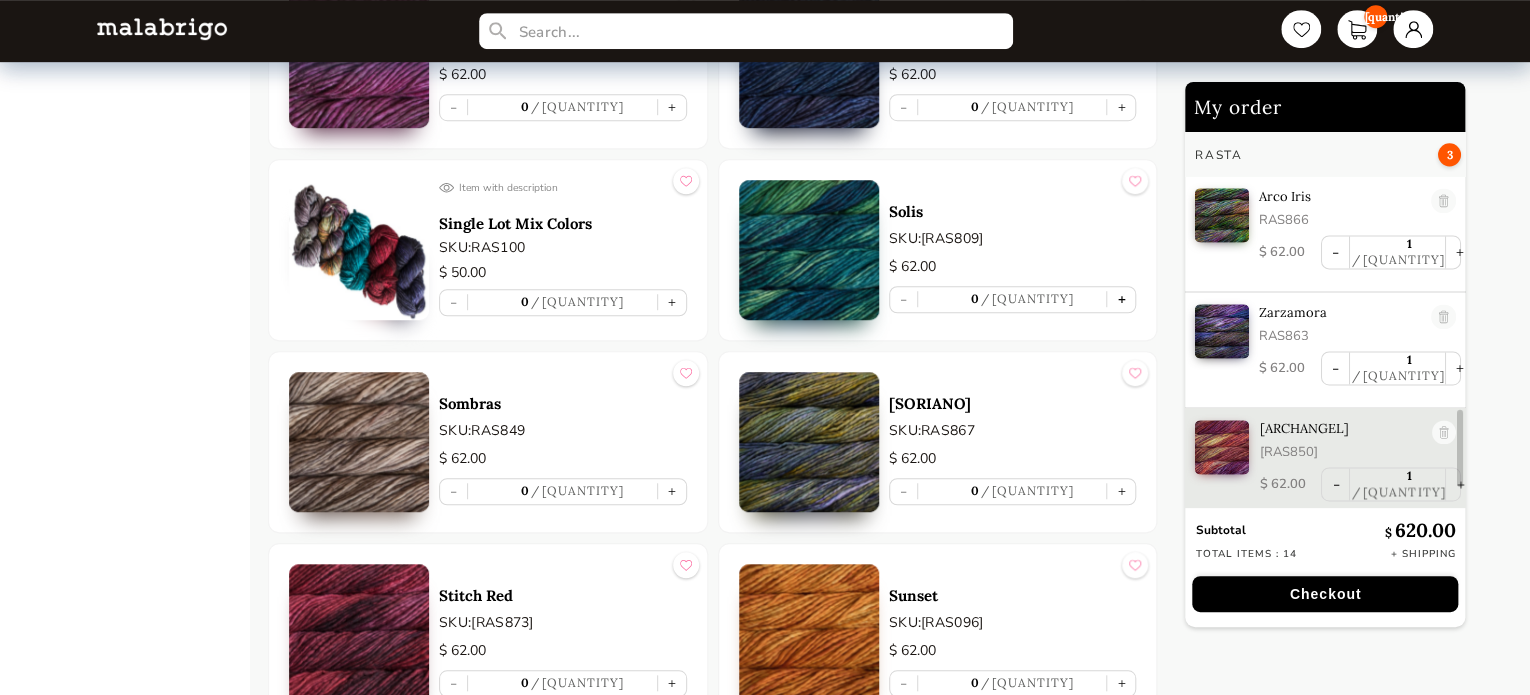 click on "+" at bounding box center [1121, 299] 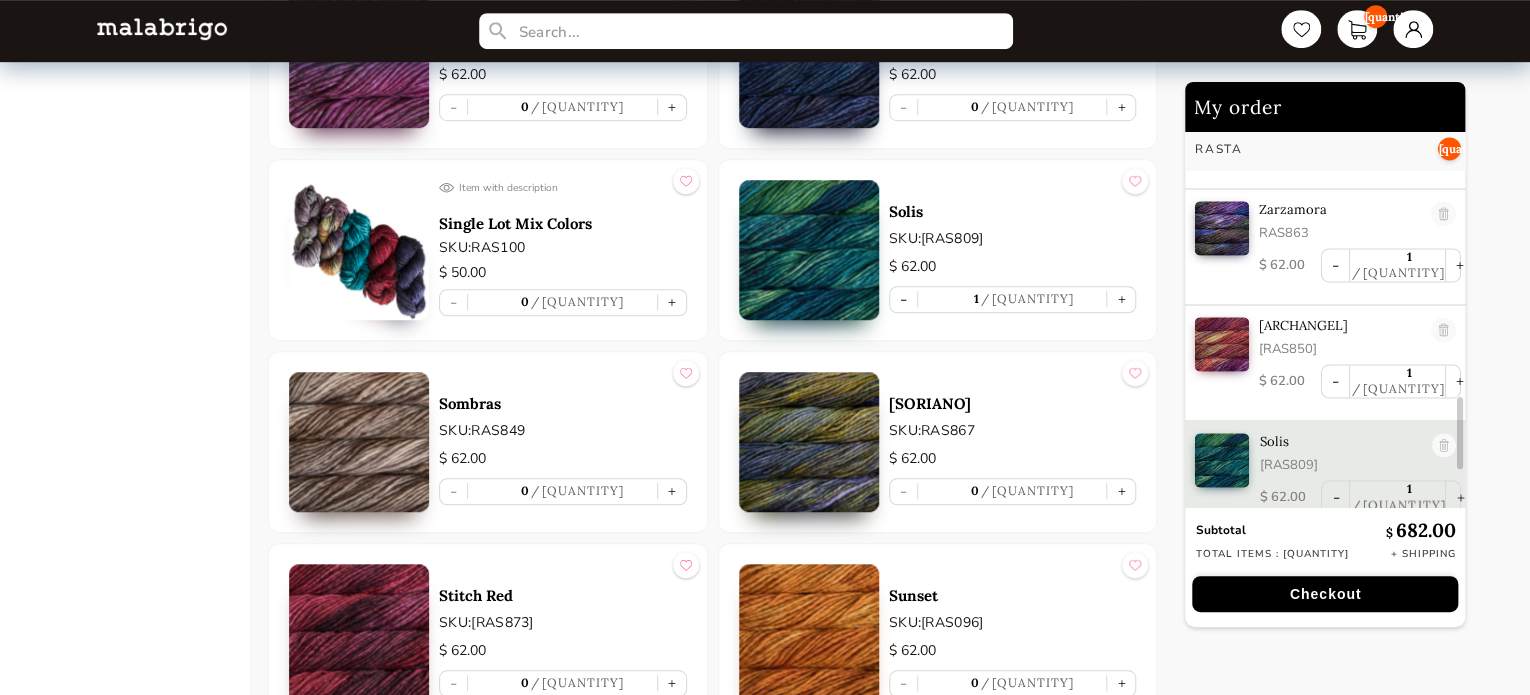 scroll, scrollTop: 1516, scrollLeft: 0, axis: vertical 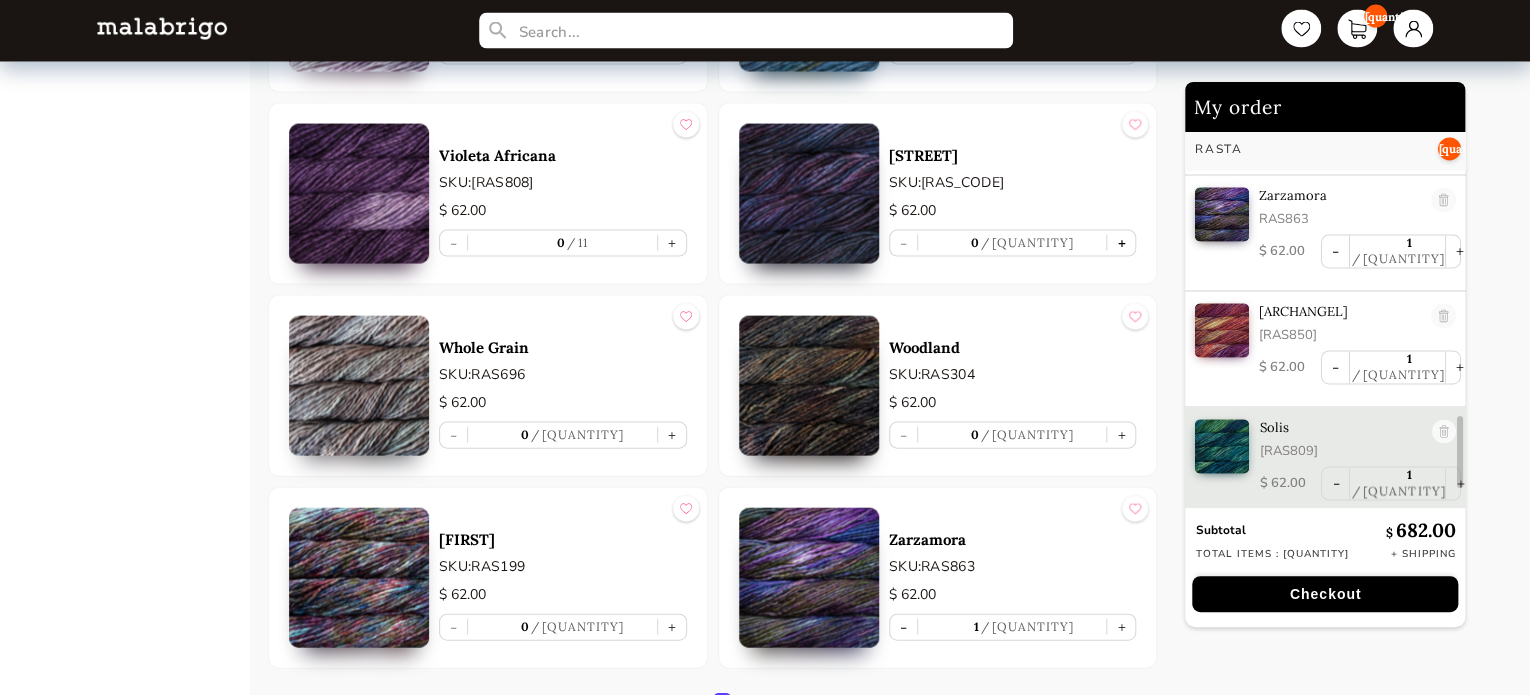 click on "+" at bounding box center [1121, 243] 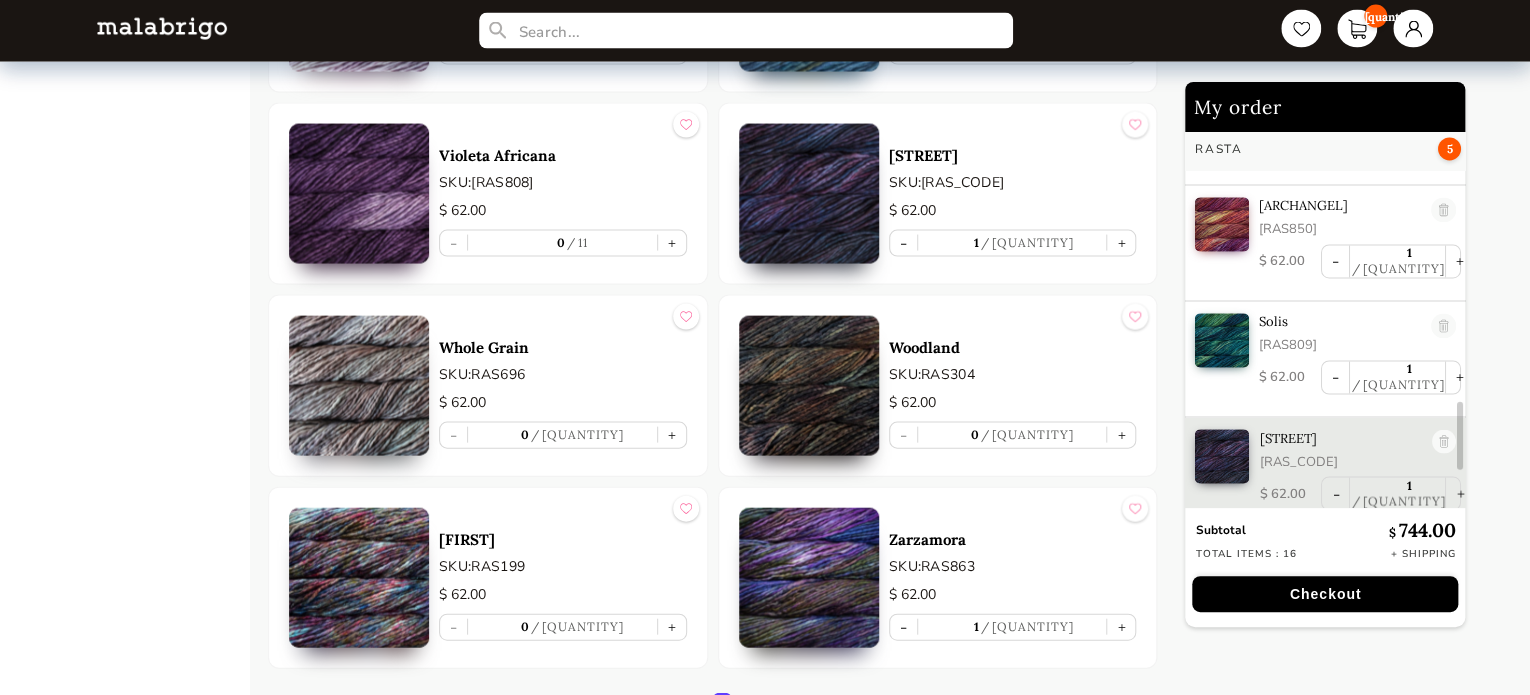 scroll, scrollTop: 1631, scrollLeft: 0, axis: vertical 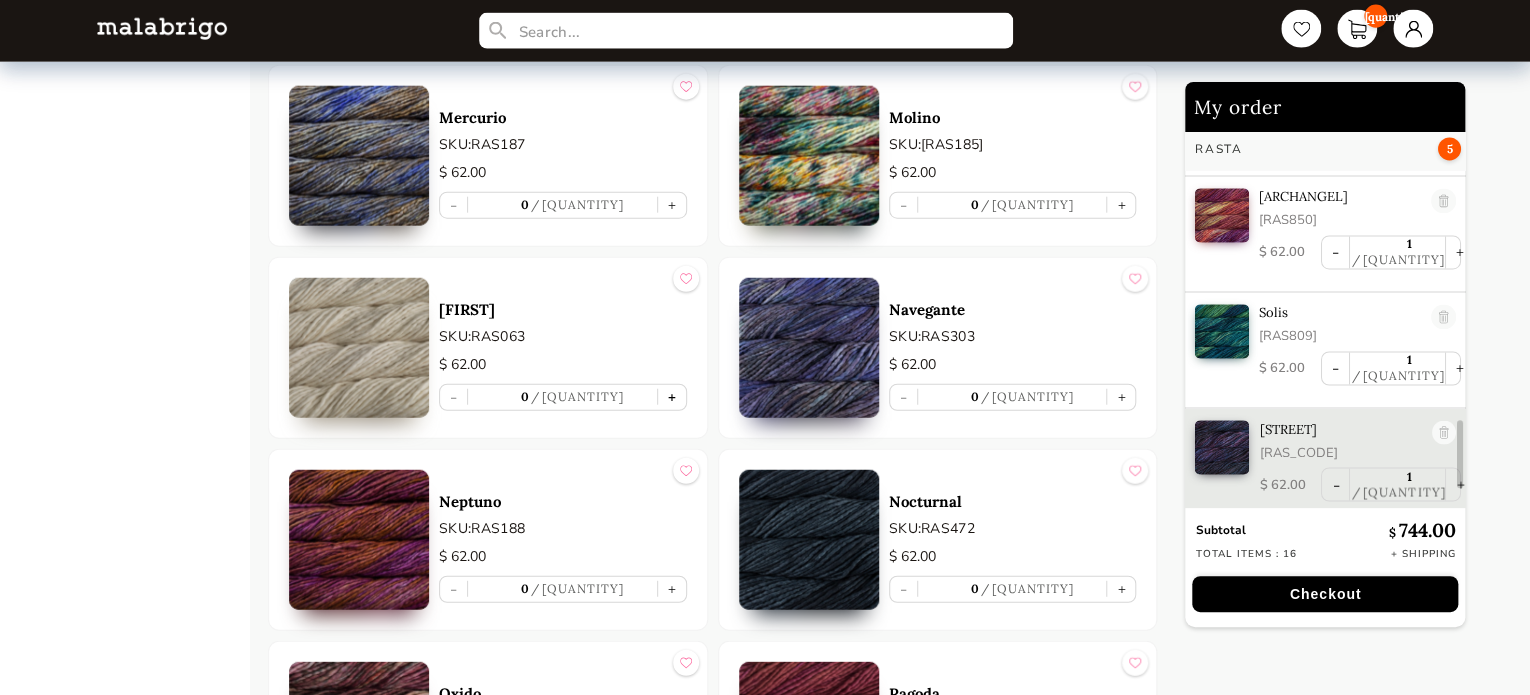 click on "+" at bounding box center (672, 397) 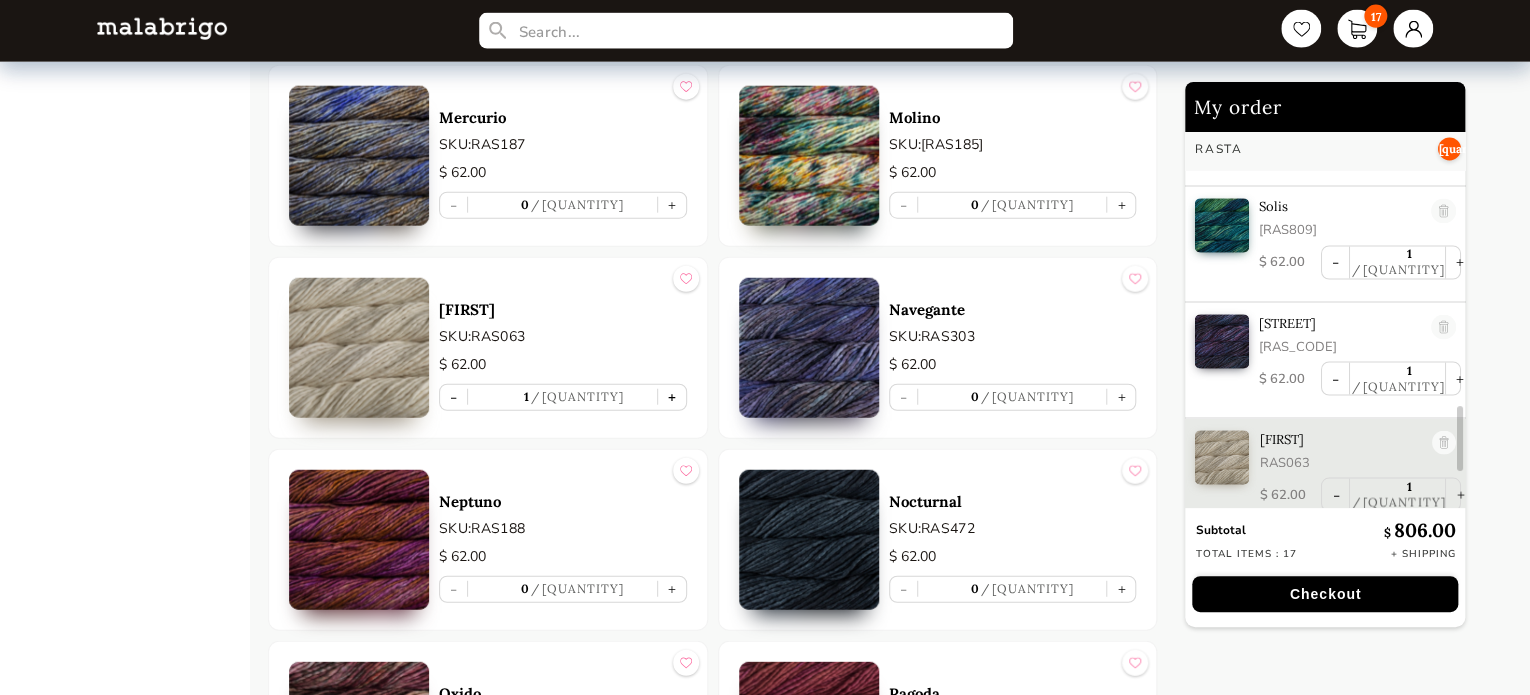scroll, scrollTop: 1747, scrollLeft: 0, axis: vertical 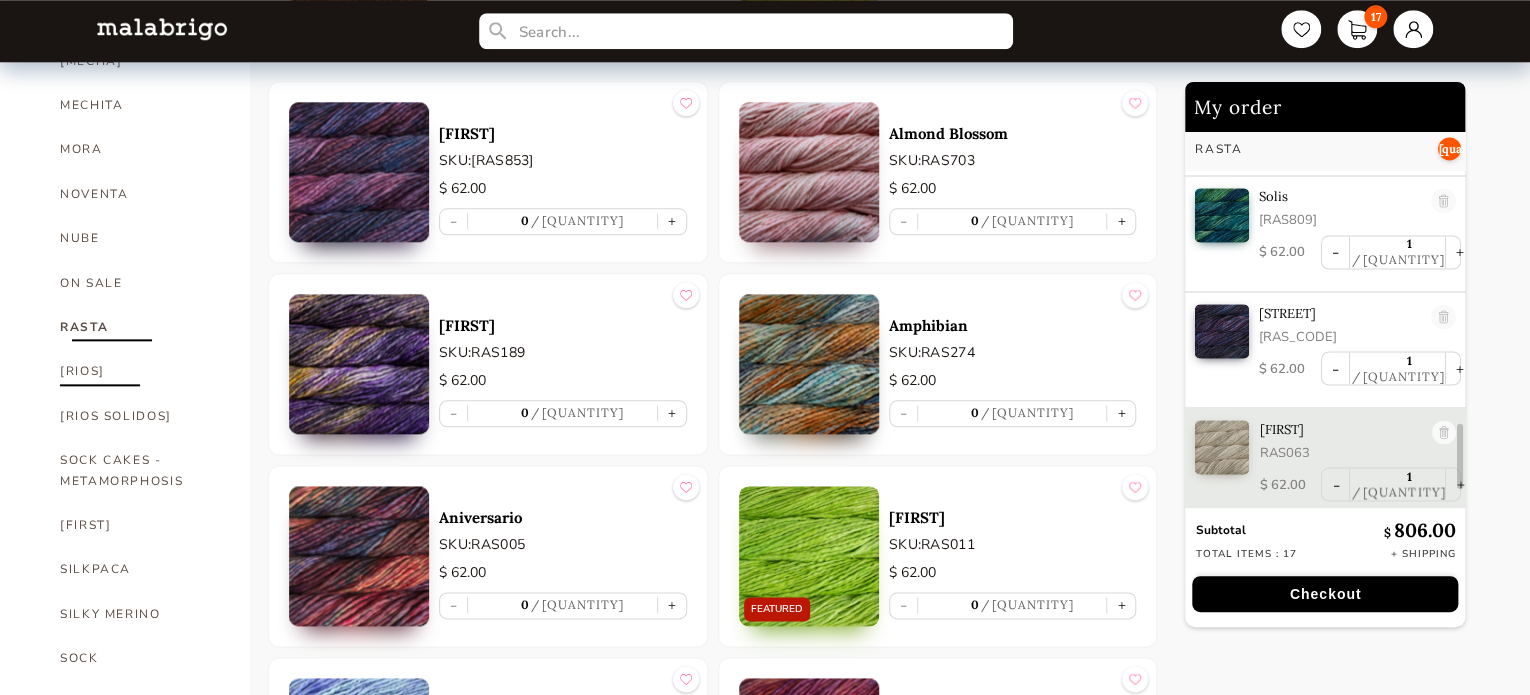 click on "[RIOS]" at bounding box center (140, 371) 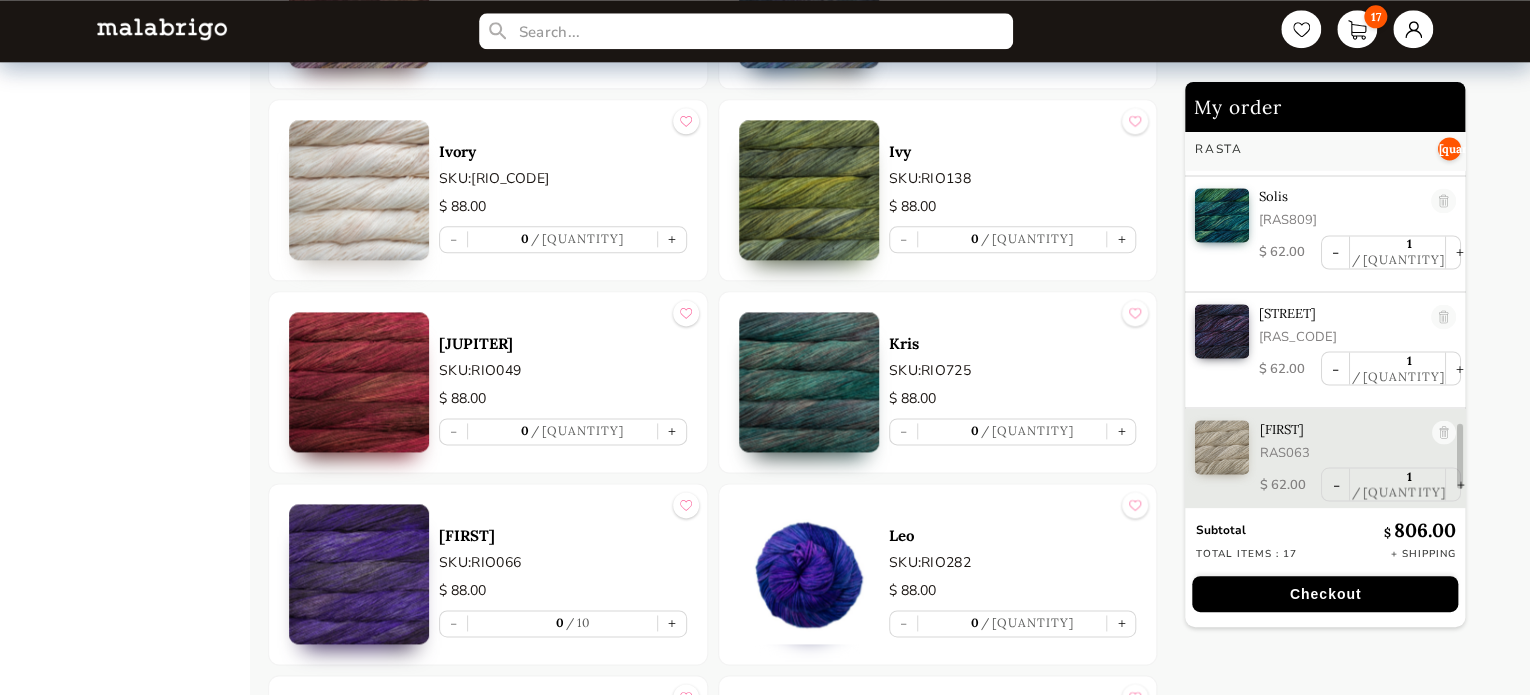 scroll, scrollTop: 4893, scrollLeft: 0, axis: vertical 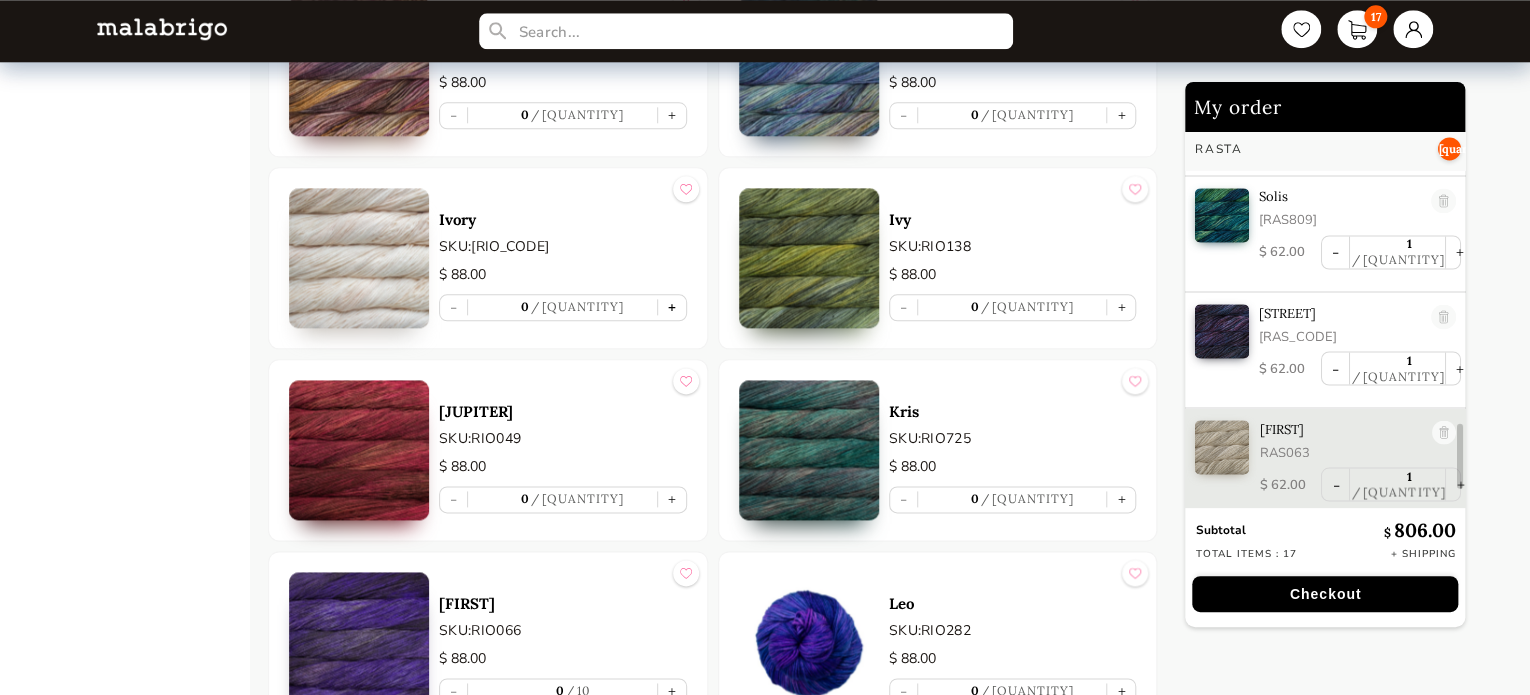 click on "+" at bounding box center (672, 307) 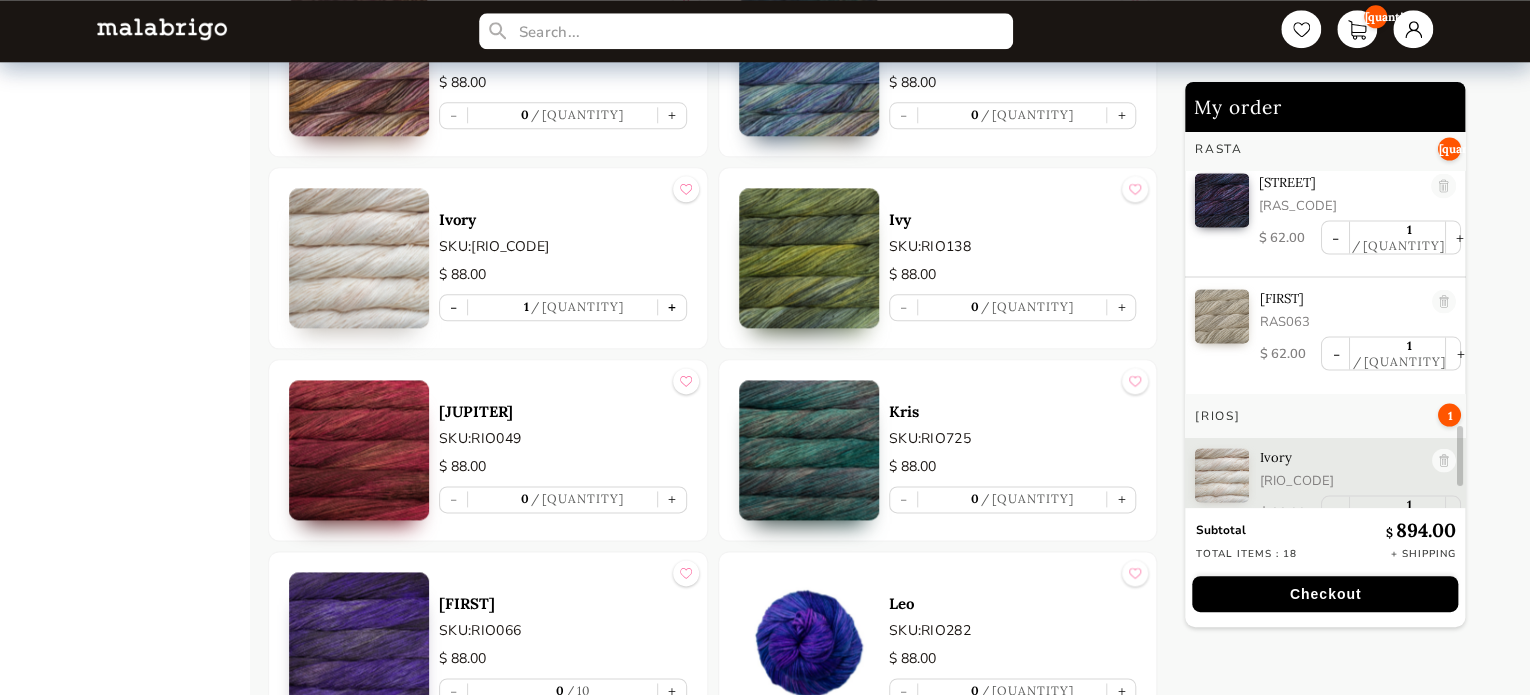 scroll, scrollTop: 1905, scrollLeft: 0, axis: vertical 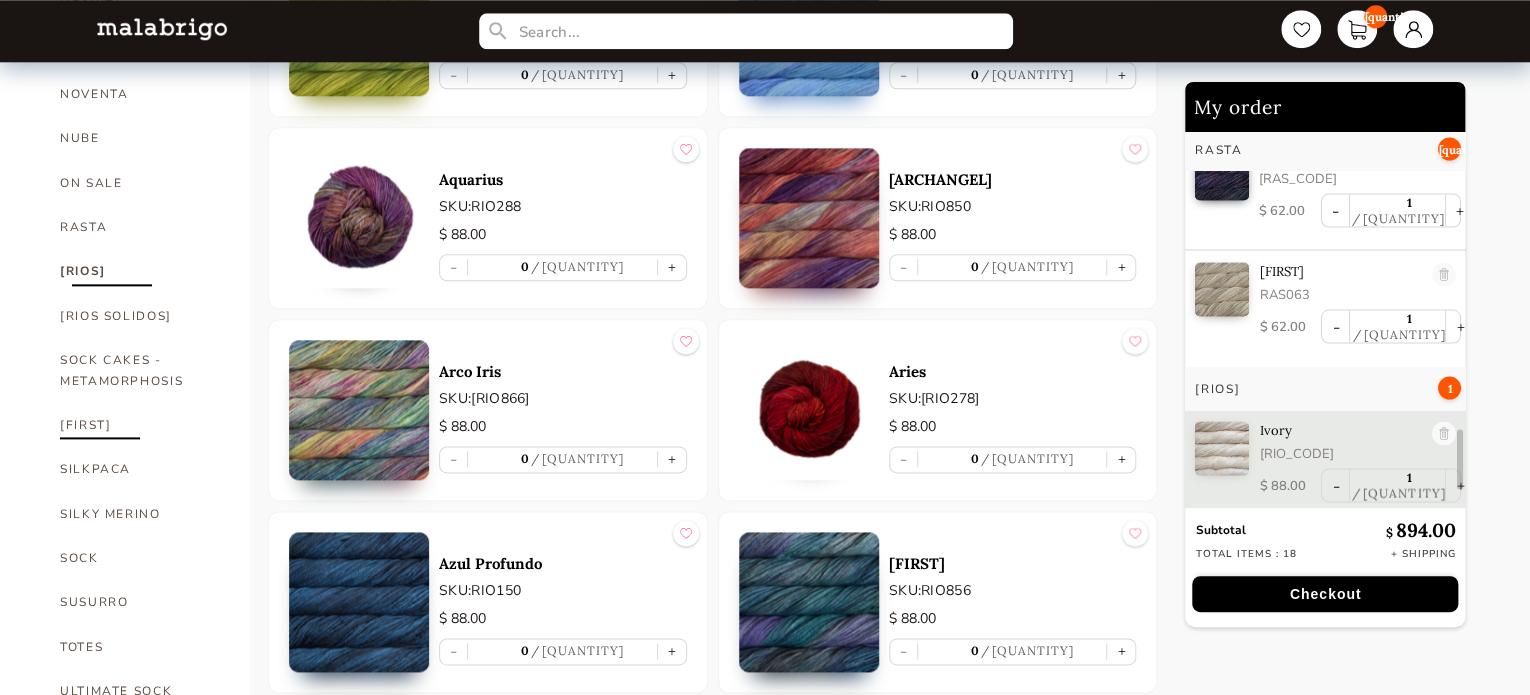 click on "[FIRST]" at bounding box center (140, 425) 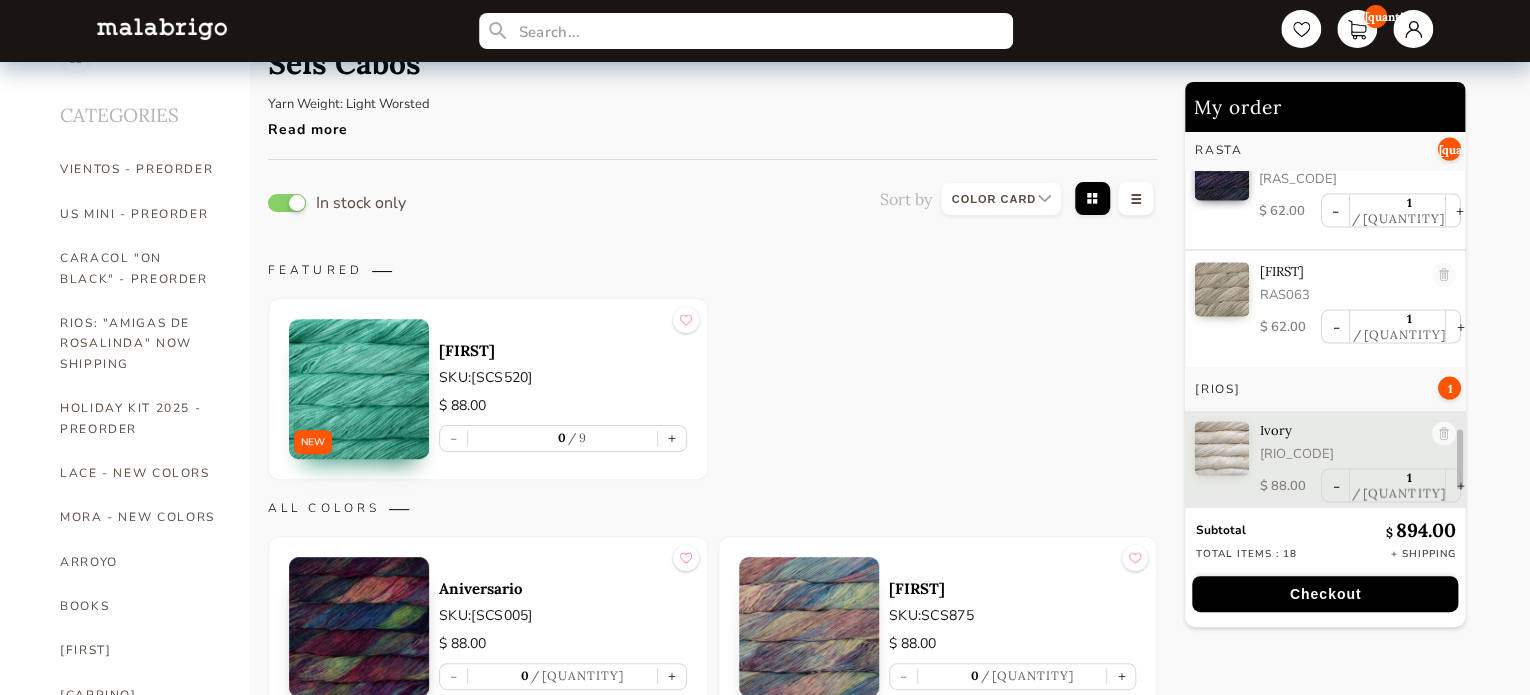 scroll, scrollTop: 0, scrollLeft: 0, axis: both 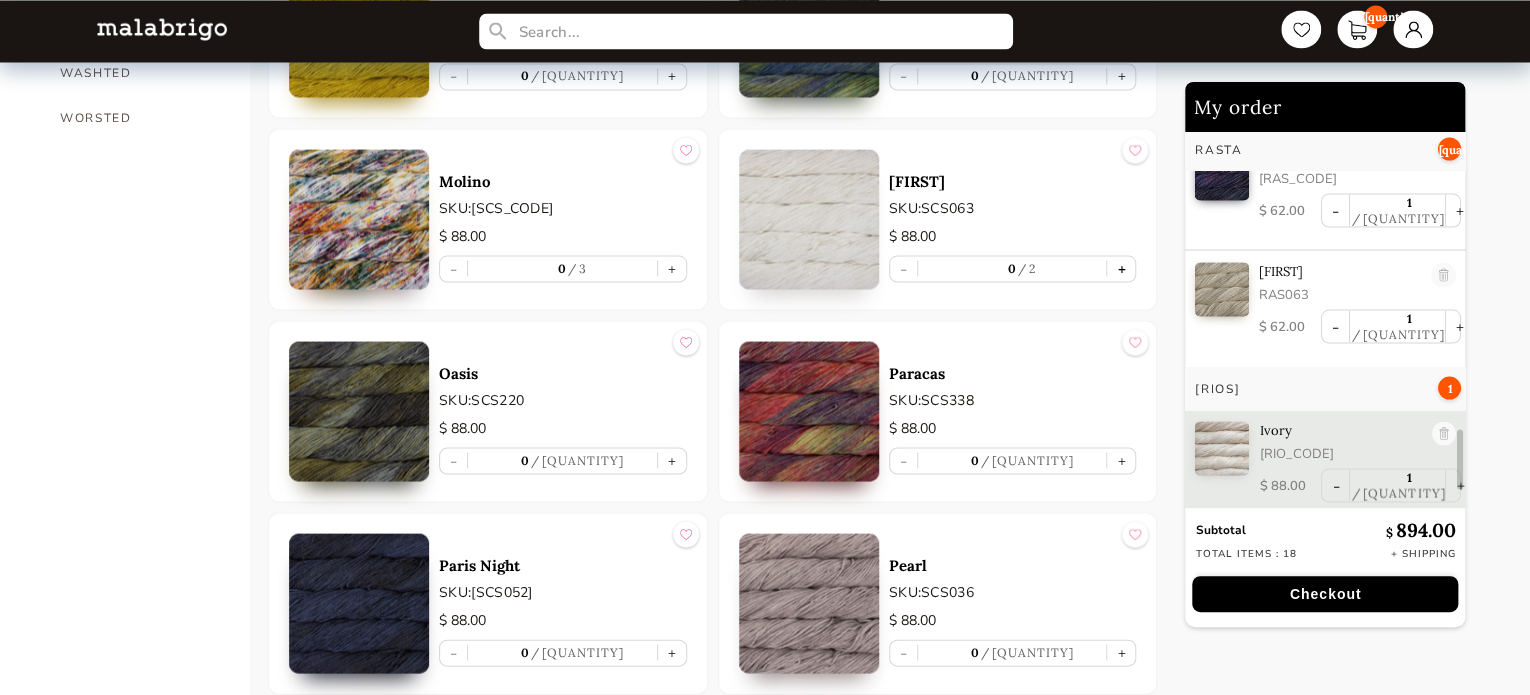 click on "+" at bounding box center [1121, 268] 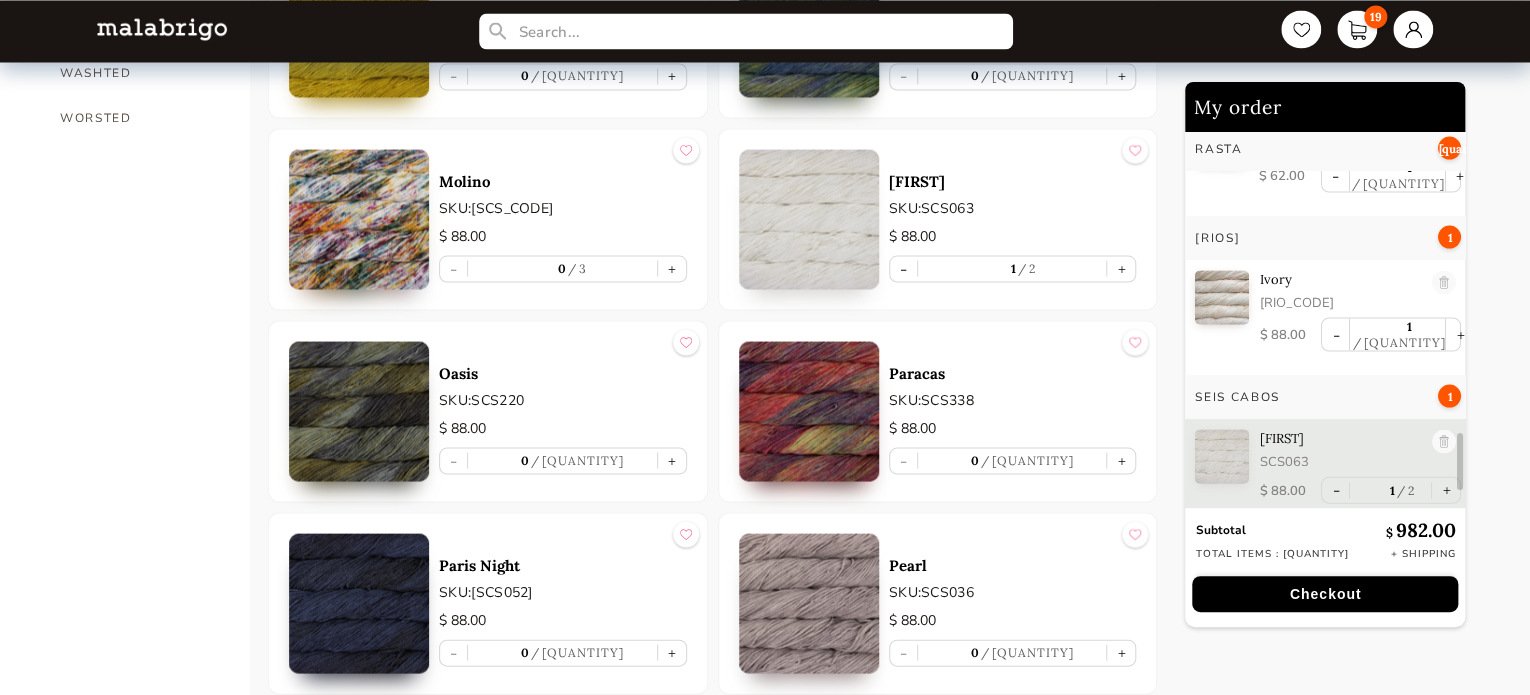 scroll, scrollTop: 2064, scrollLeft: 0, axis: vertical 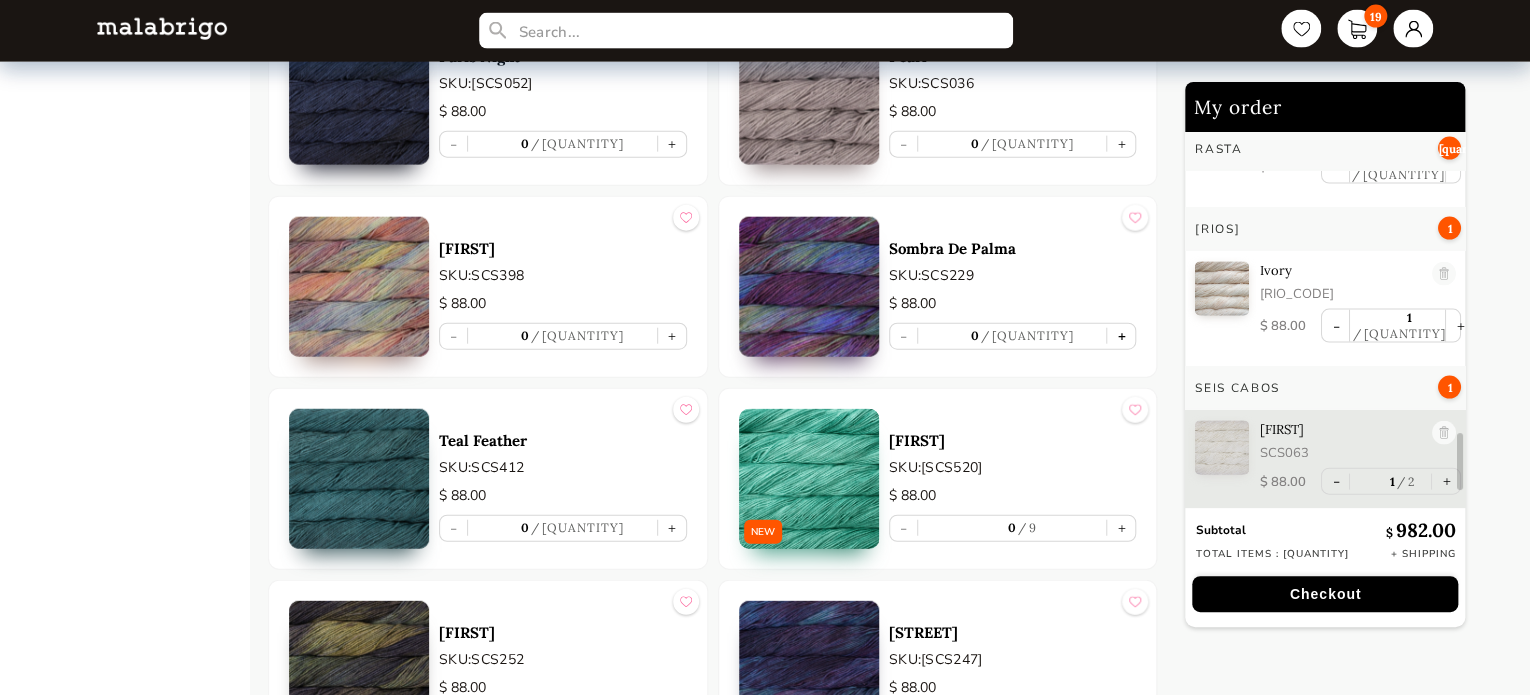 click on "+" at bounding box center (1121, 336) 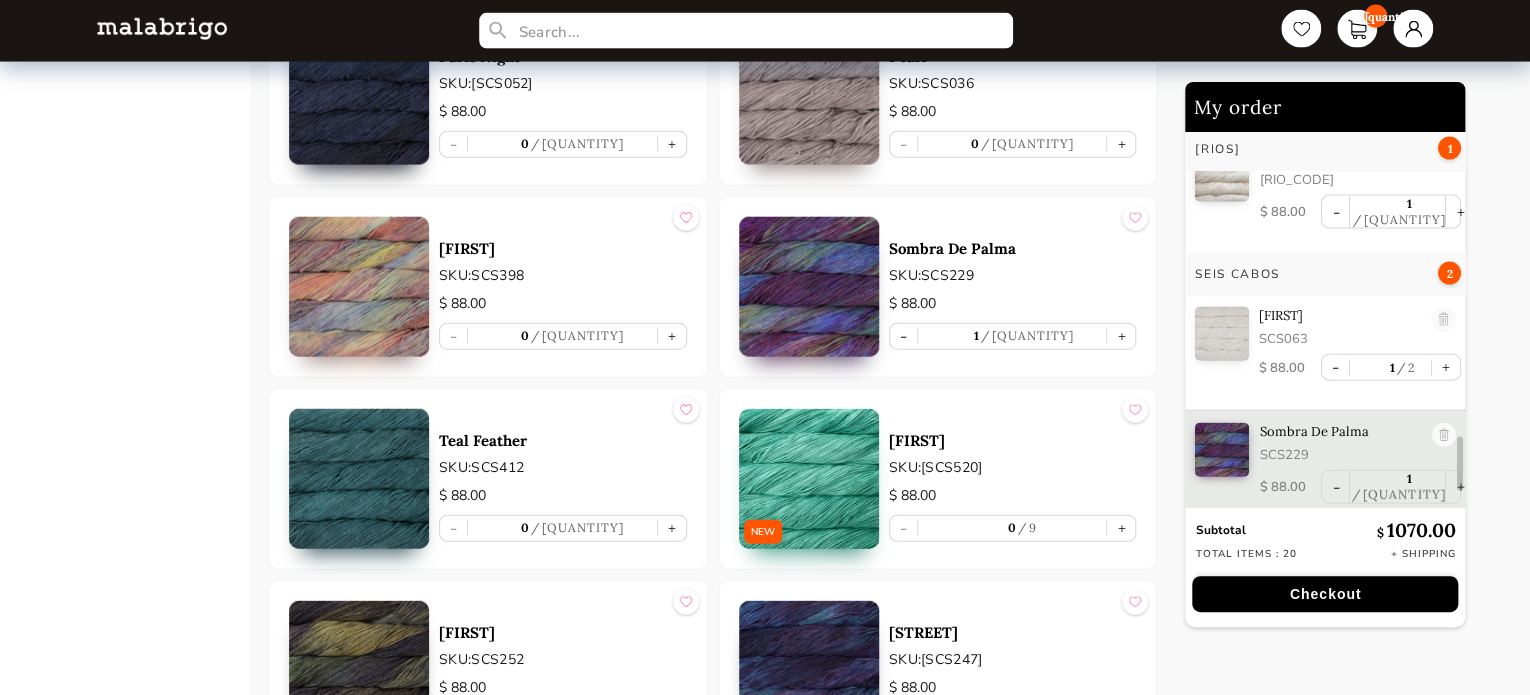 scroll, scrollTop: 2180, scrollLeft: 0, axis: vertical 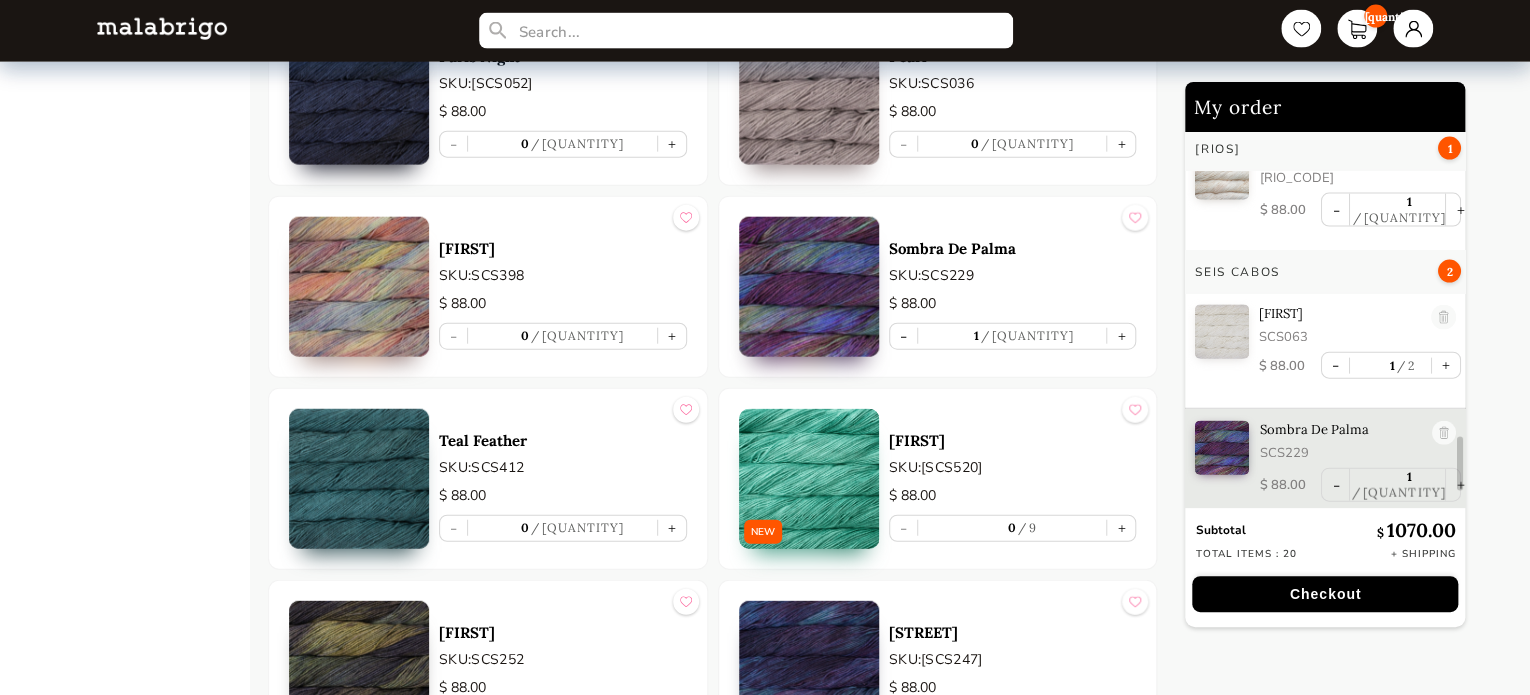 click on "HOME CATEGORIES VIENTOS - PREORDER US MINI - PREORDER CARACOL "ON BLACK" - PREORDER RIOS: "AMIGAS DE ROSALINDA" NOW SHIPPING HOLIDAY KIT 2025 - PREORDER LACE - NEW COLORS MORA - NEW COLORS ARROYO BOOKS CLOUD CAPRINO CARACOL CHUNKY DOS TIERRAS FINITO LACE MOHAIR MECHA MECHITA MORA NOVENTA NUBE ON SALE RASTA RIOS RIOS SÓLIDOS SOCK CAKES - METAMORPHOSIS SEIS CABOS SILKPACA SILKY MERINO SOCK SUSURRO TOTES ULTIMATE SOCK VERANO WASHTED WORSTED" at bounding box center [150, -622] 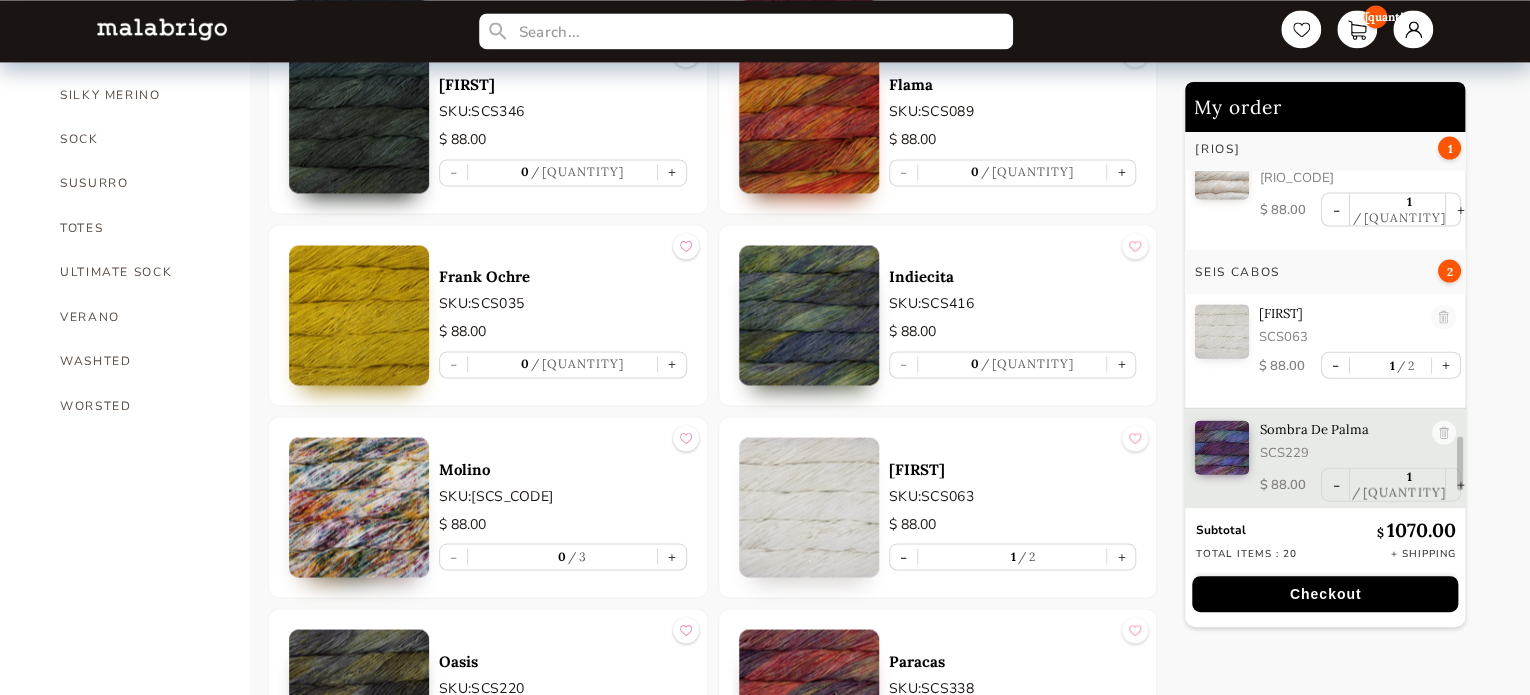 scroll, scrollTop: 1408, scrollLeft: 0, axis: vertical 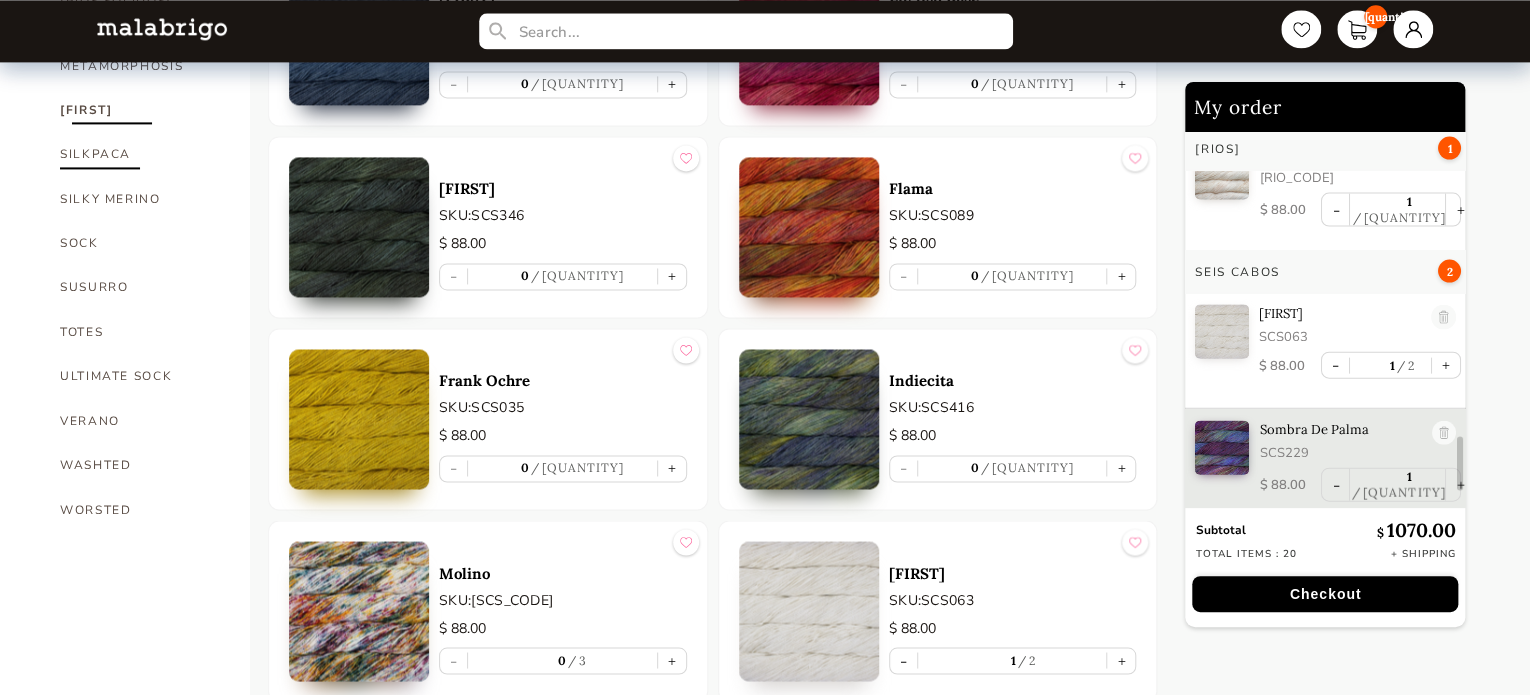 click on "SILKPACA" at bounding box center [140, 154] 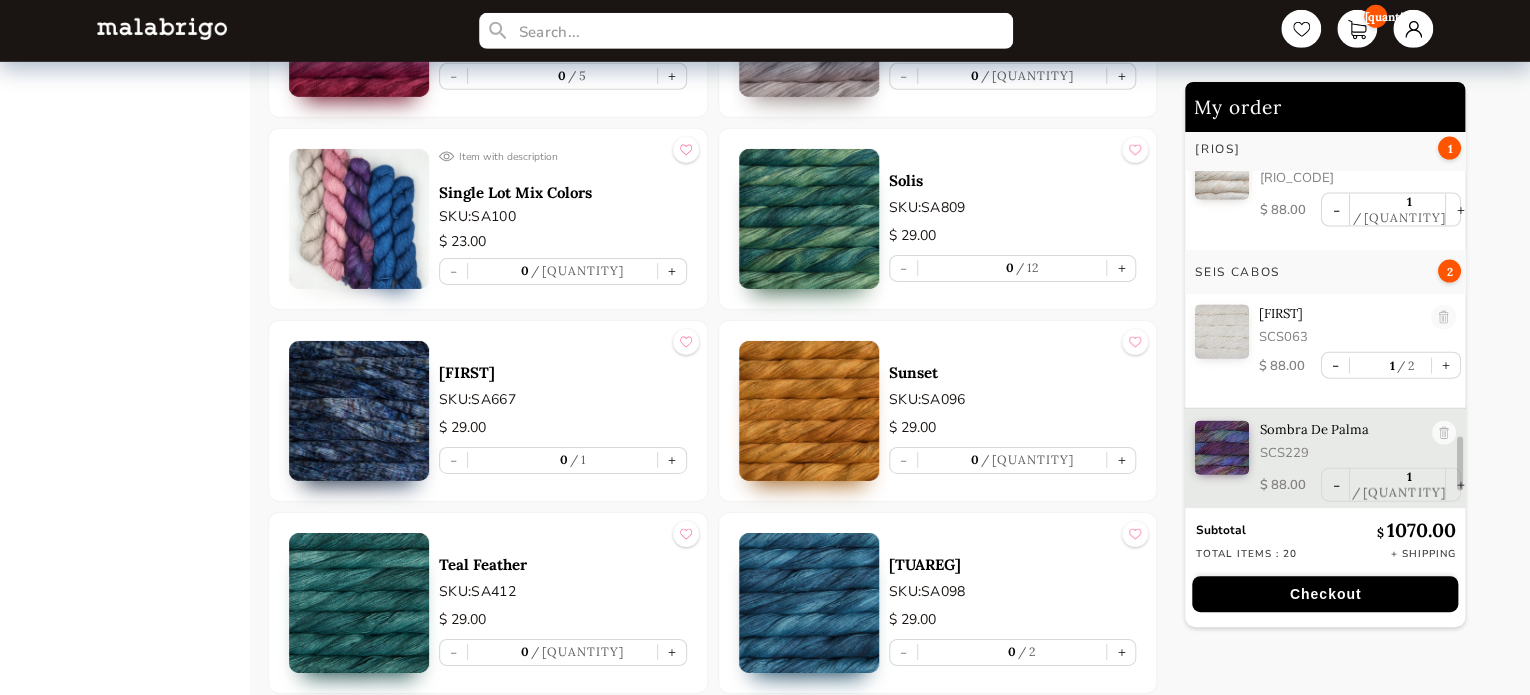 scroll, scrollTop: 3208, scrollLeft: 0, axis: vertical 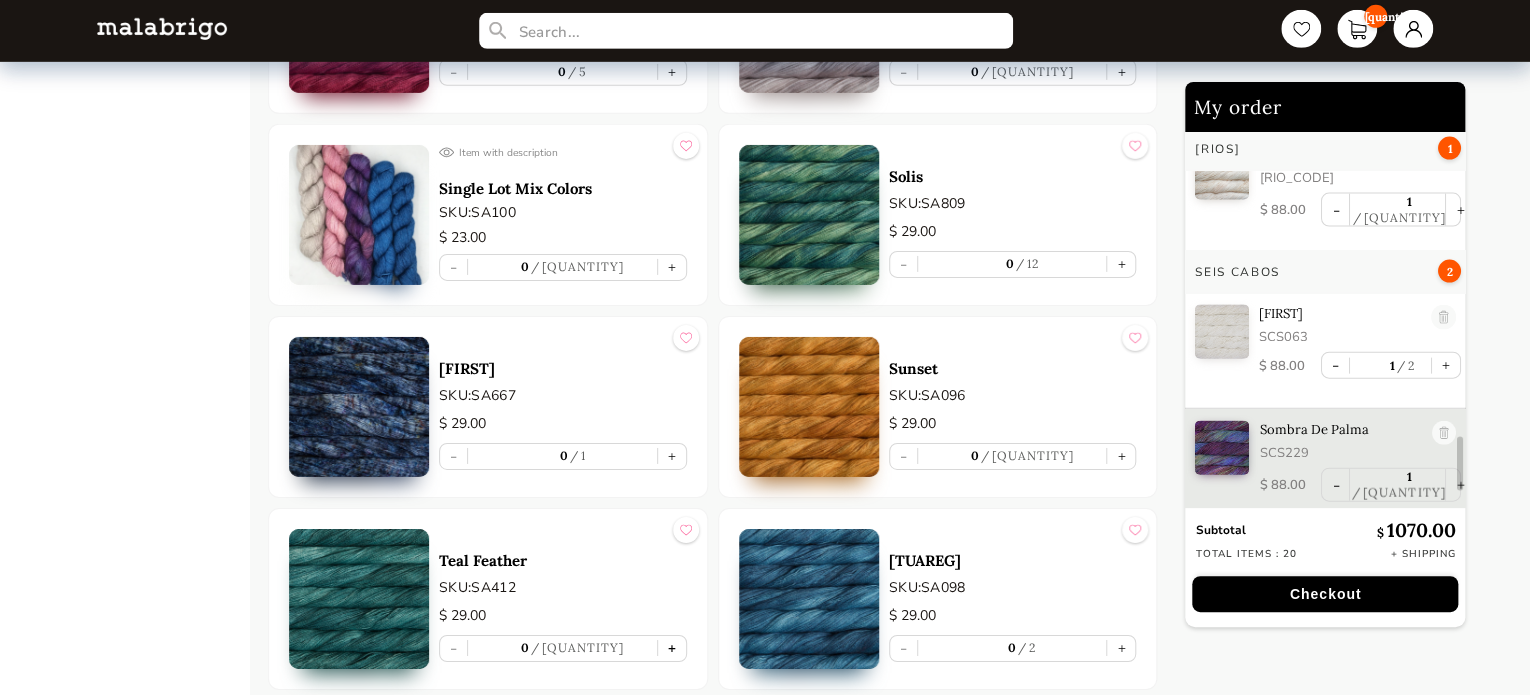 click on "+" at bounding box center [672, 648] 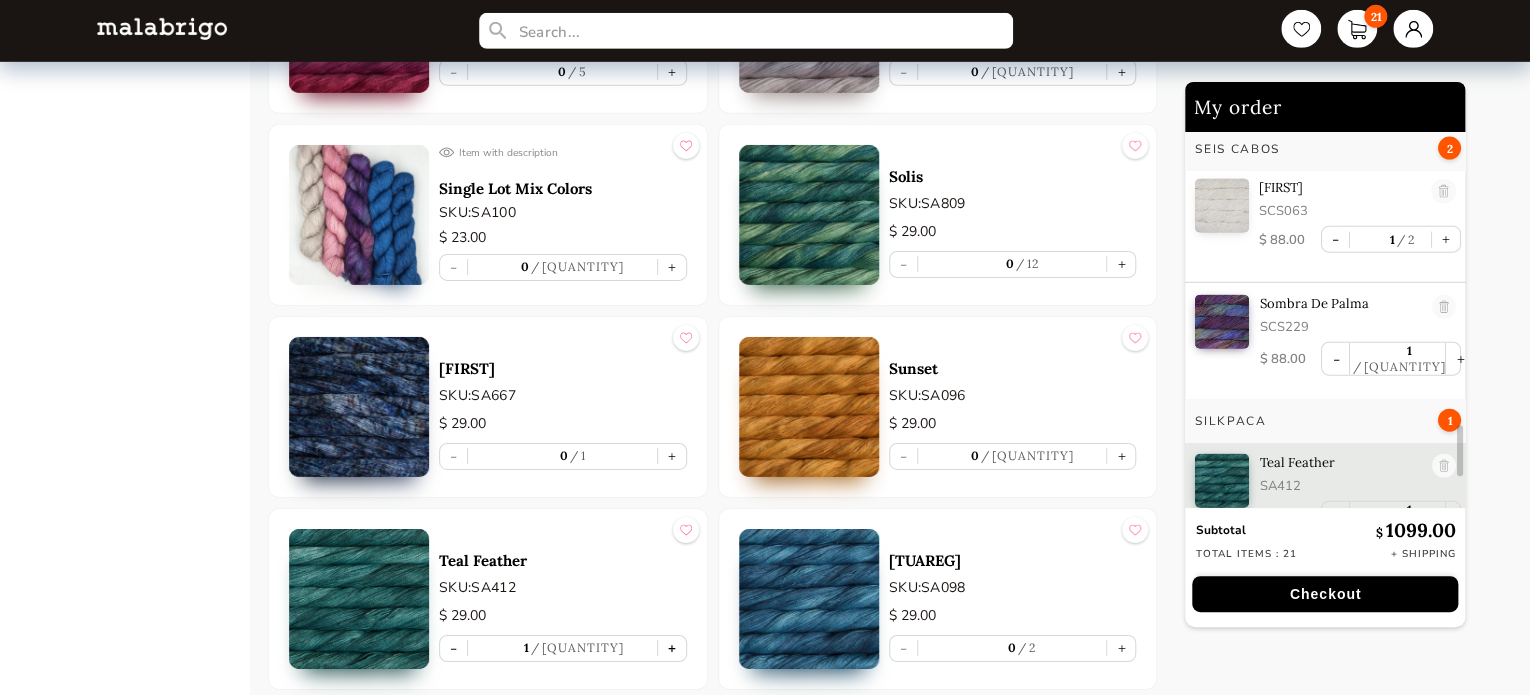 scroll, scrollTop: 2340, scrollLeft: 0, axis: vertical 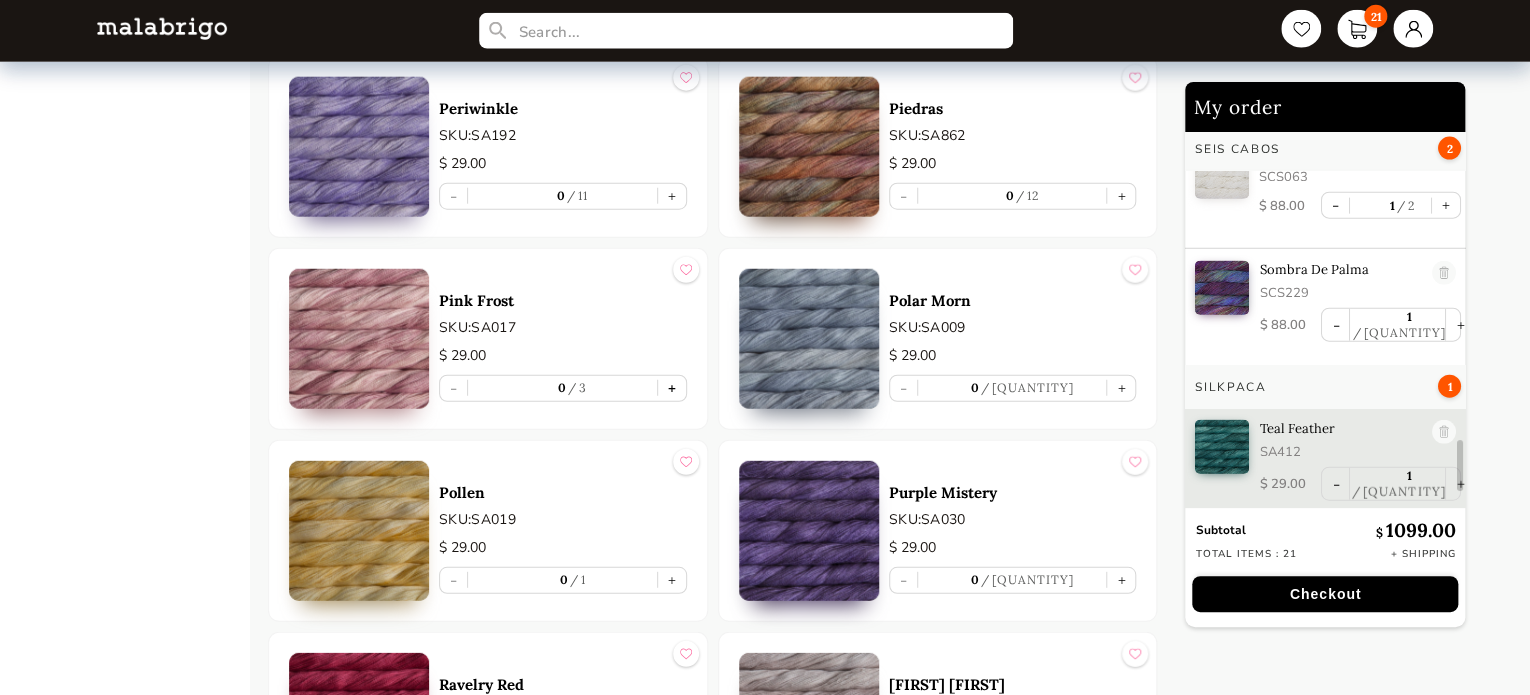 click on "+" at bounding box center (672, 388) 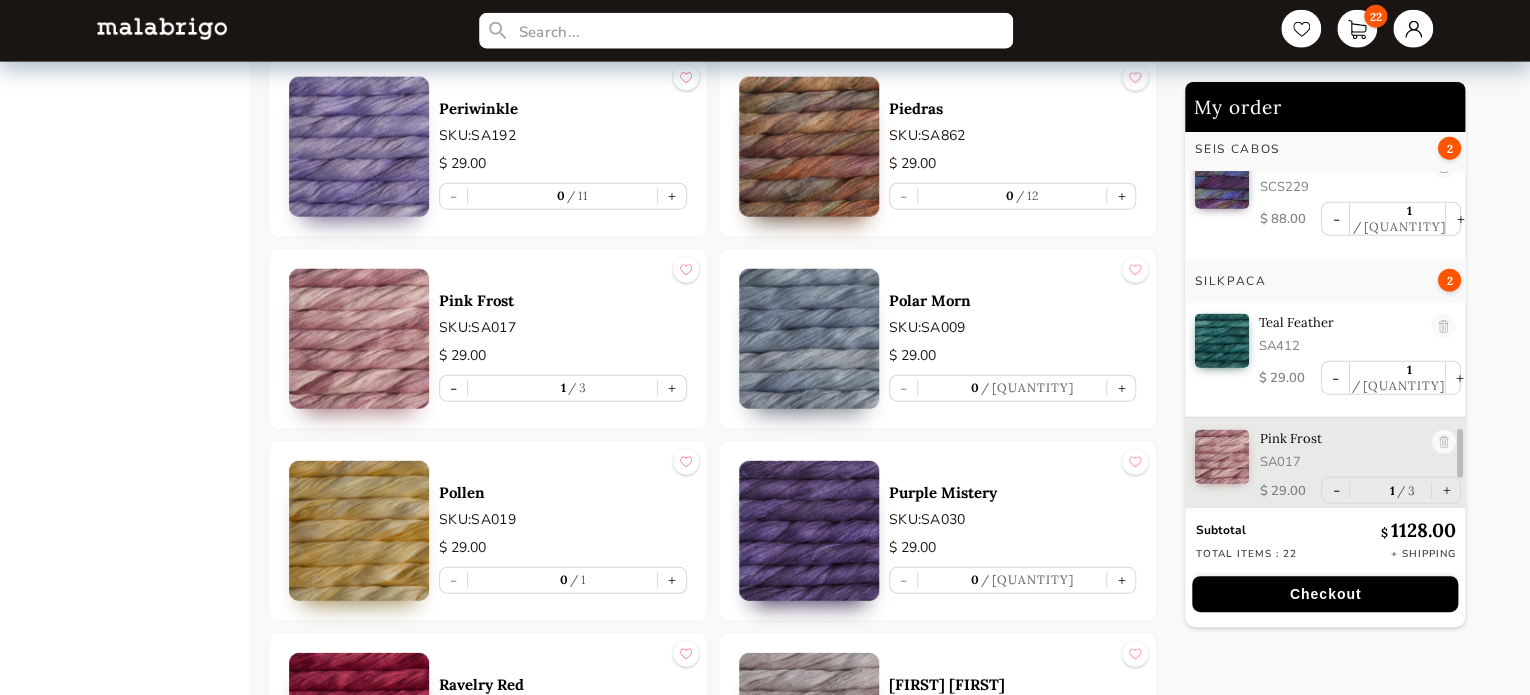 scroll, scrollTop: 2456, scrollLeft: 0, axis: vertical 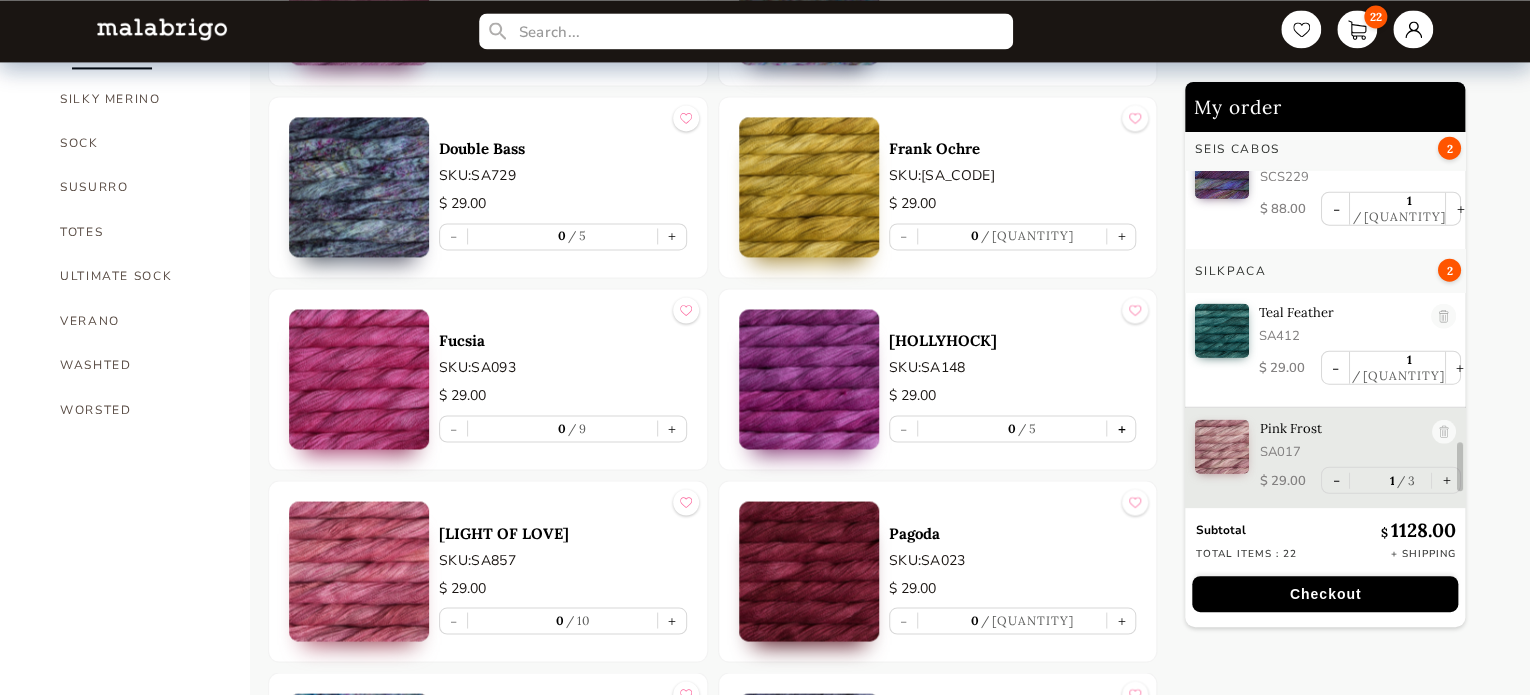 click on "+" at bounding box center (1121, 428) 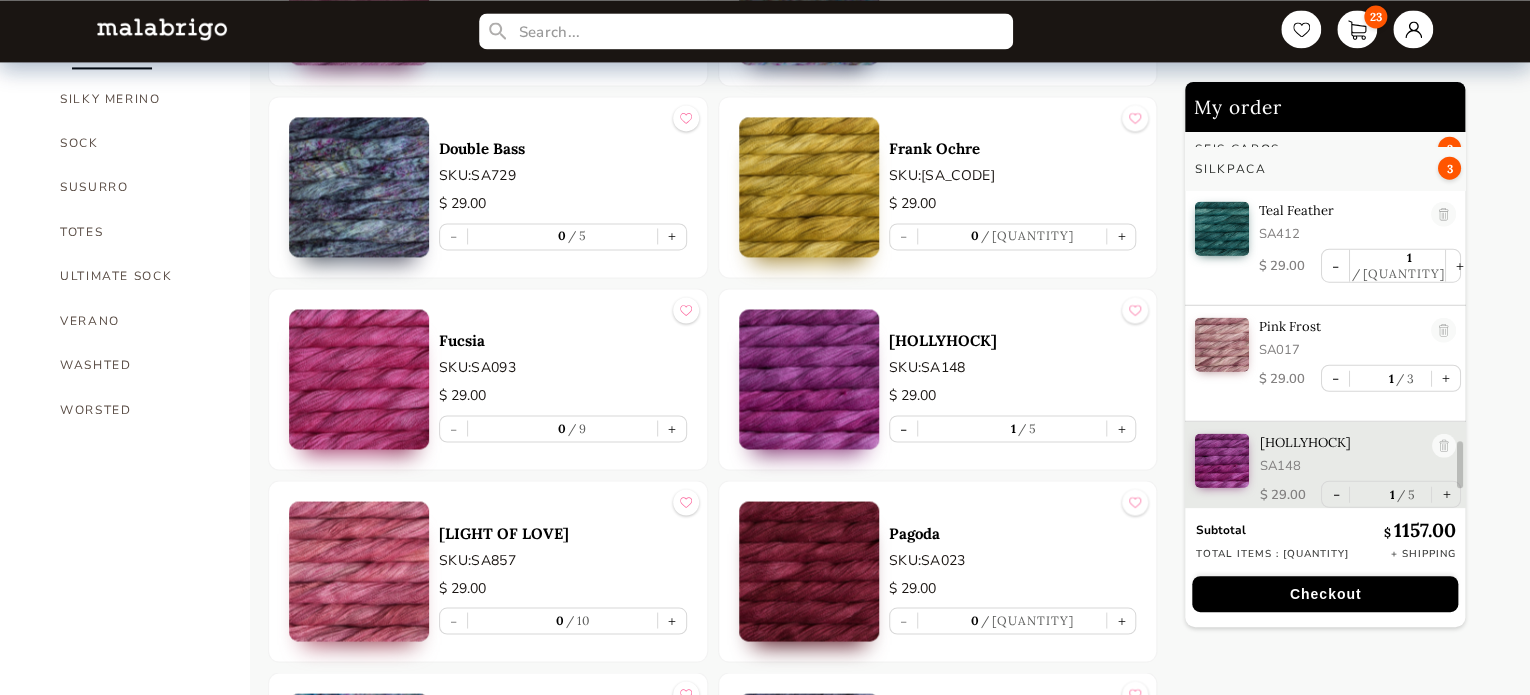 scroll, scrollTop: 2572, scrollLeft: 0, axis: vertical 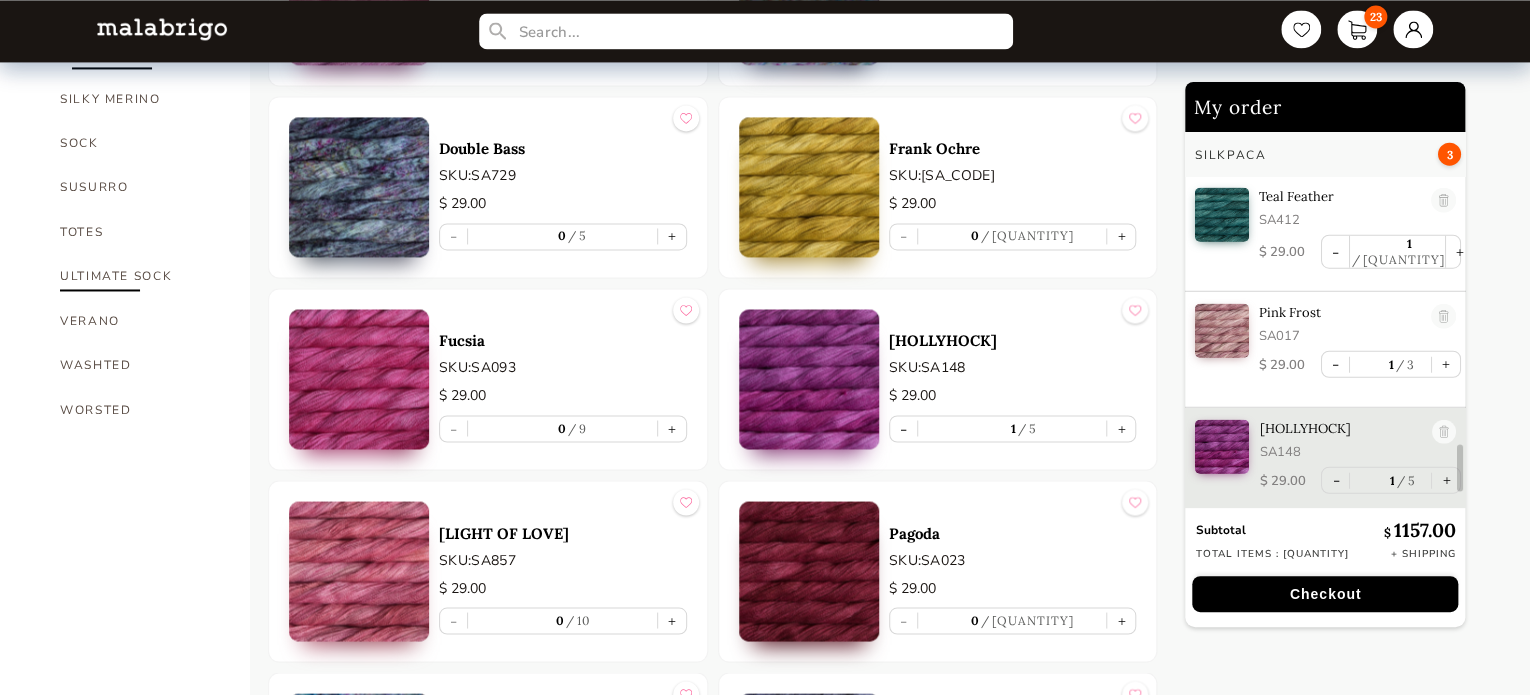 click on "ULTIMATE SOCK" at bounding box center [140, 276] 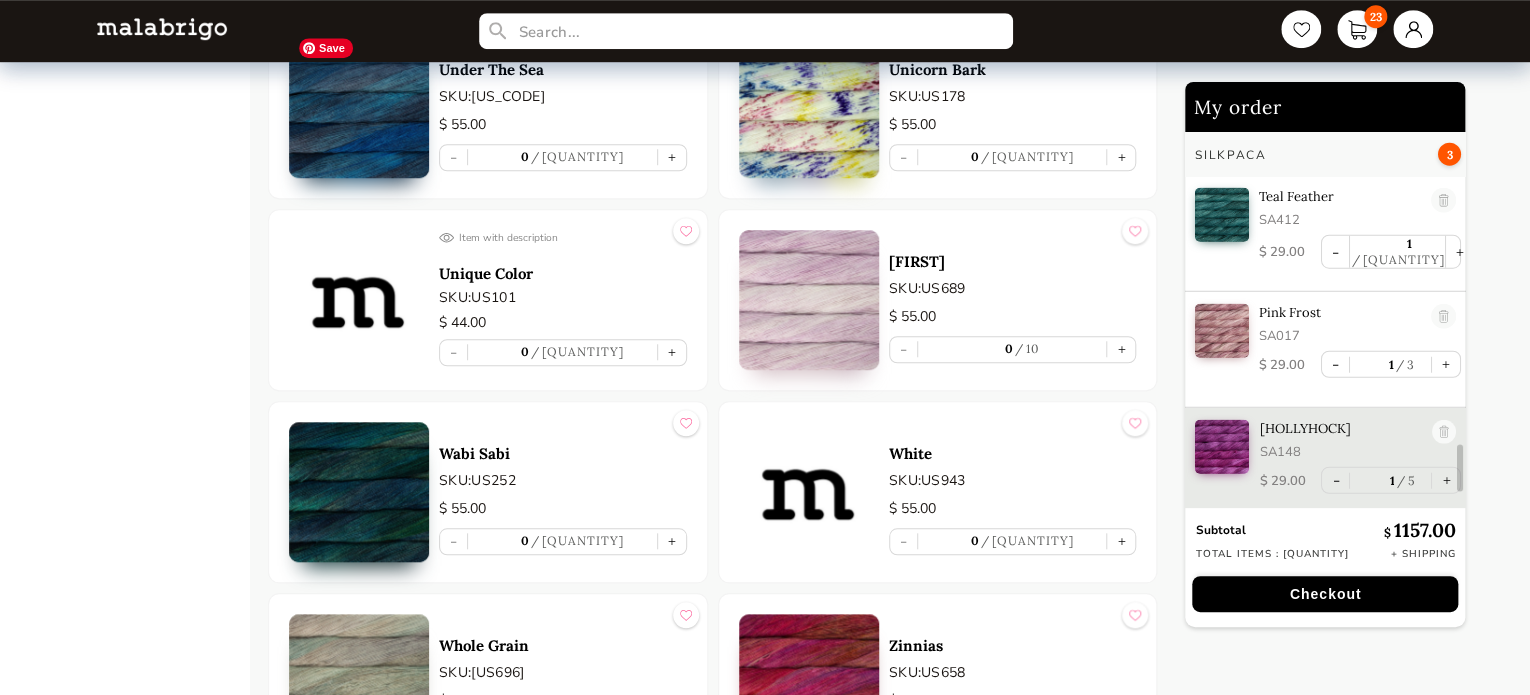 scroll, scrollTop: 4528, scrollLeft: 0, axis: vertical 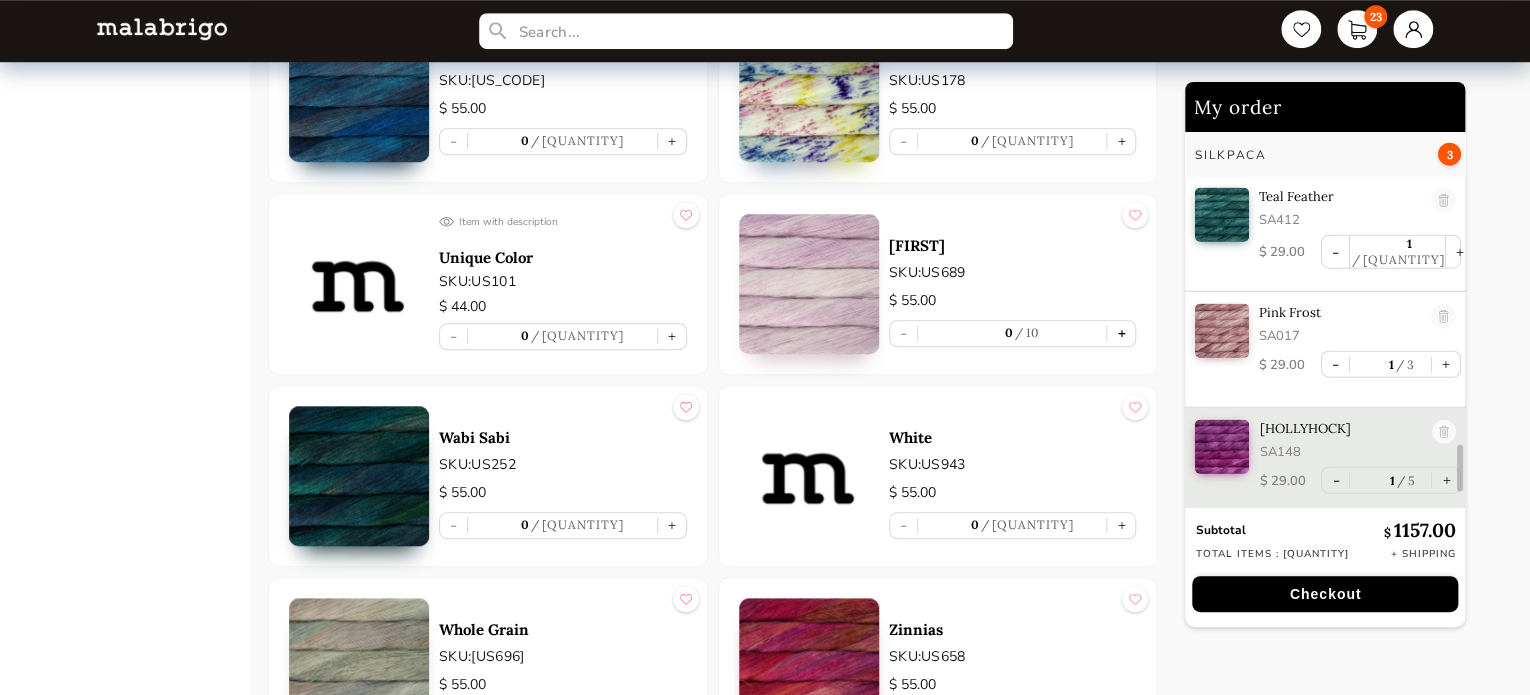 click on "+" at bounding box center [1121, 333] 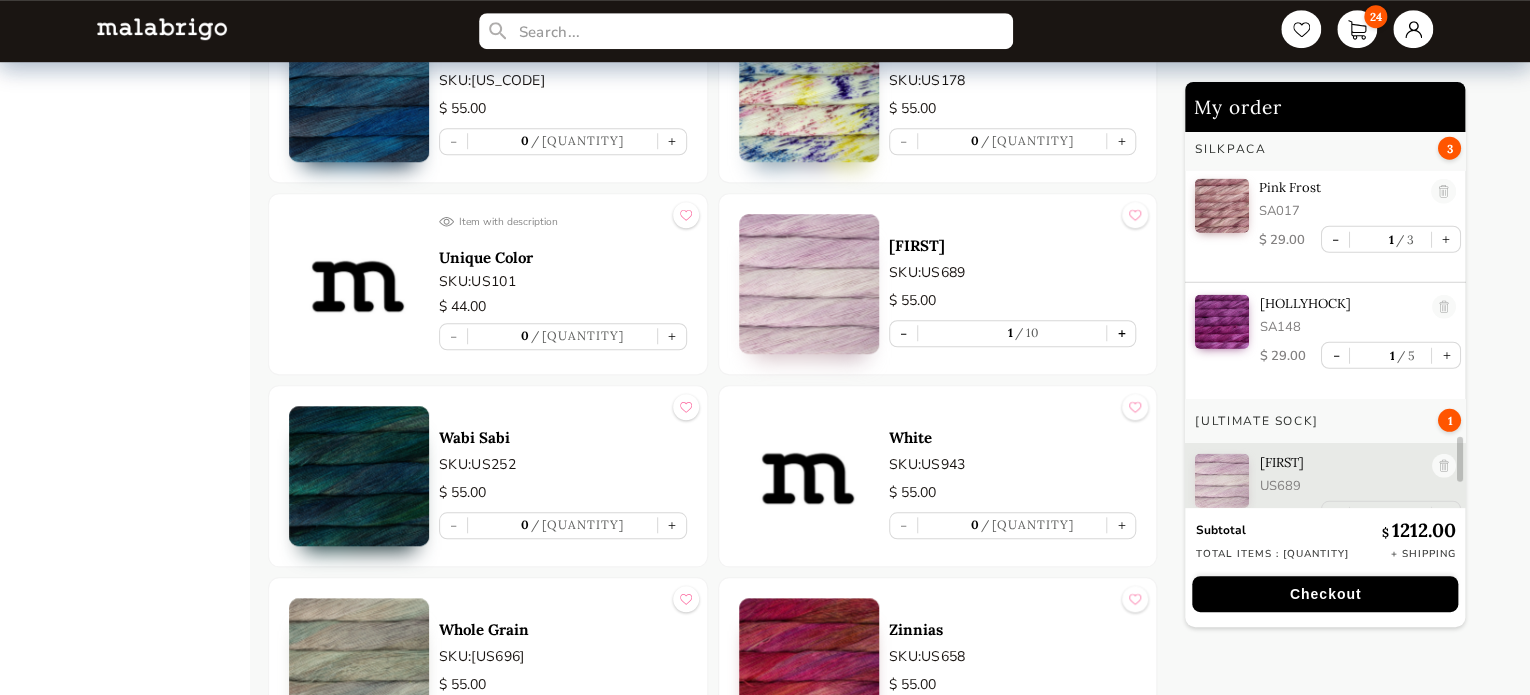 scroll, scrollTop: 2731, scrollLeft: 0, axis: vertical 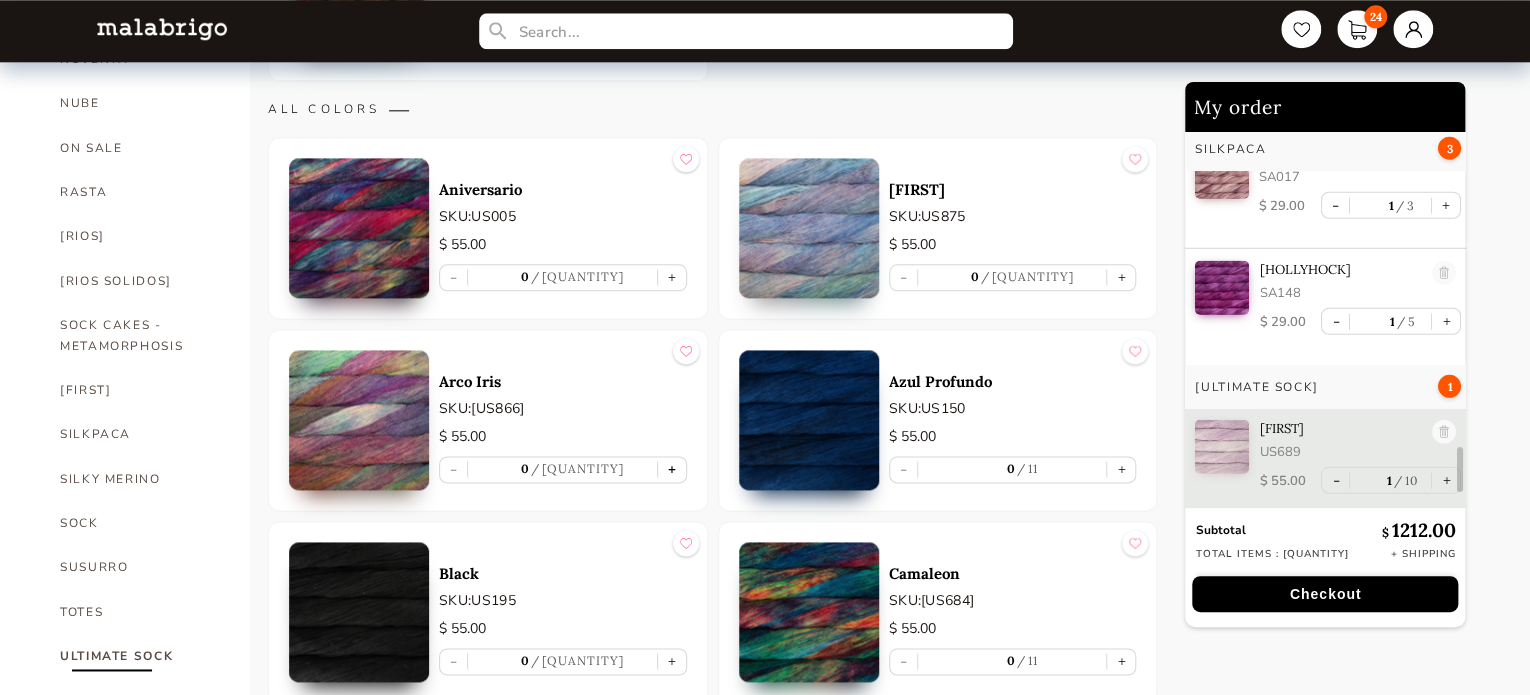 click on "+" at bounding box center (672, 469) 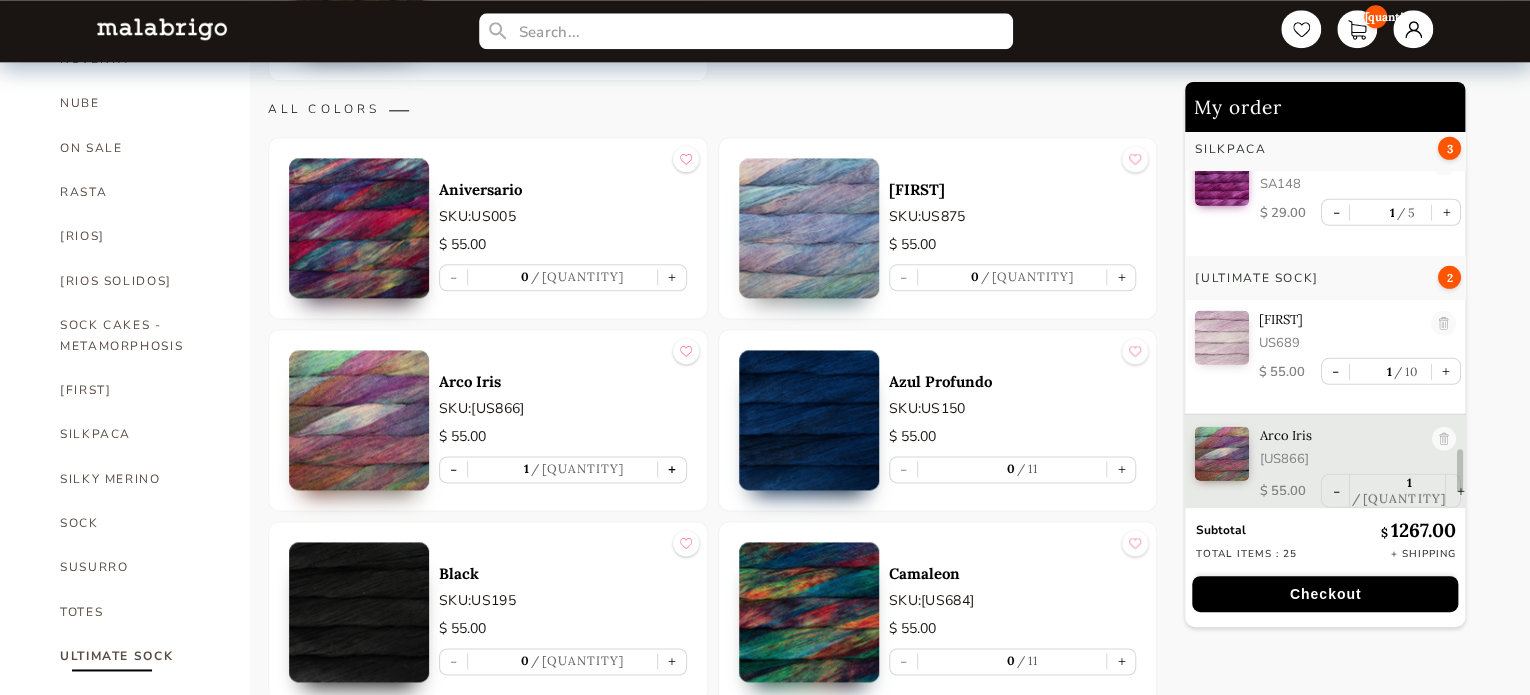 scroll, scrollTop: 2847, scrollLeft: 0, axis: vertical 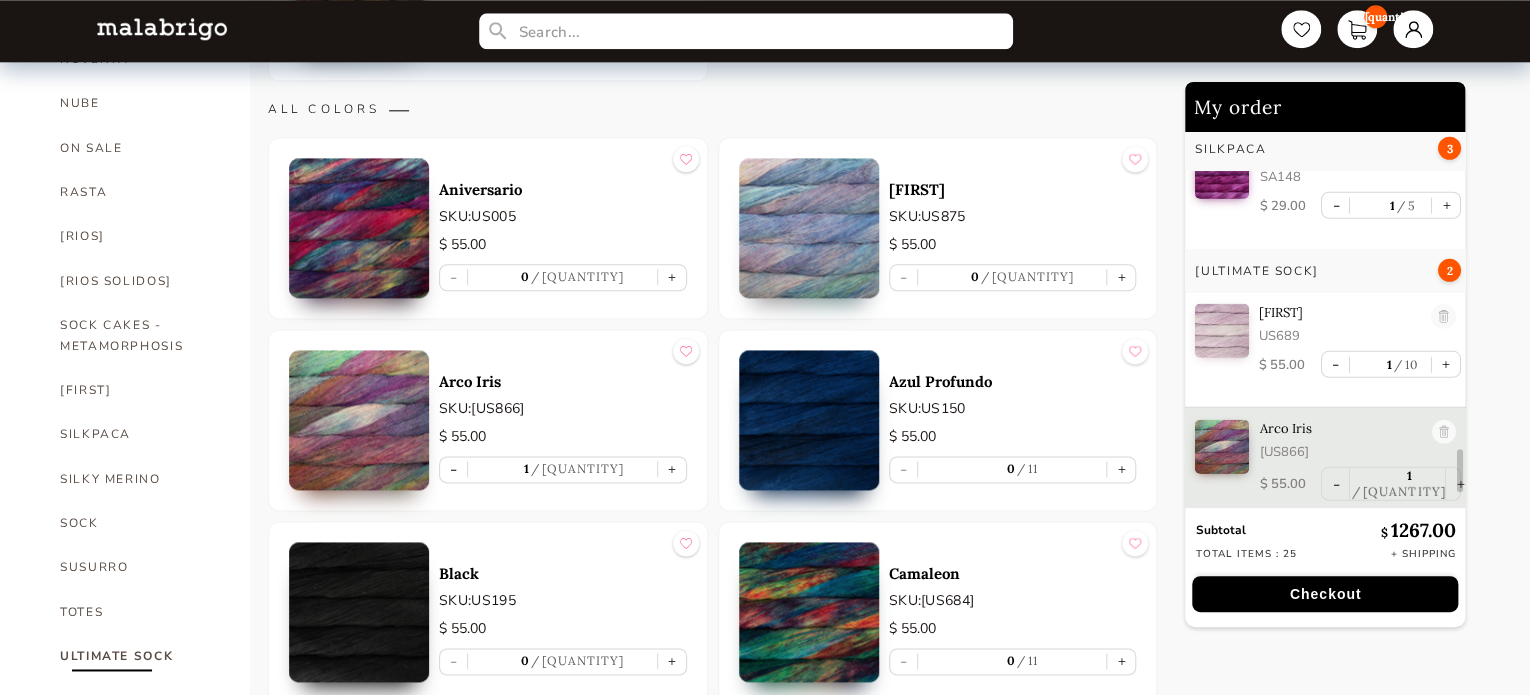 click on "Checkout" at bounding box center [1325, 594] 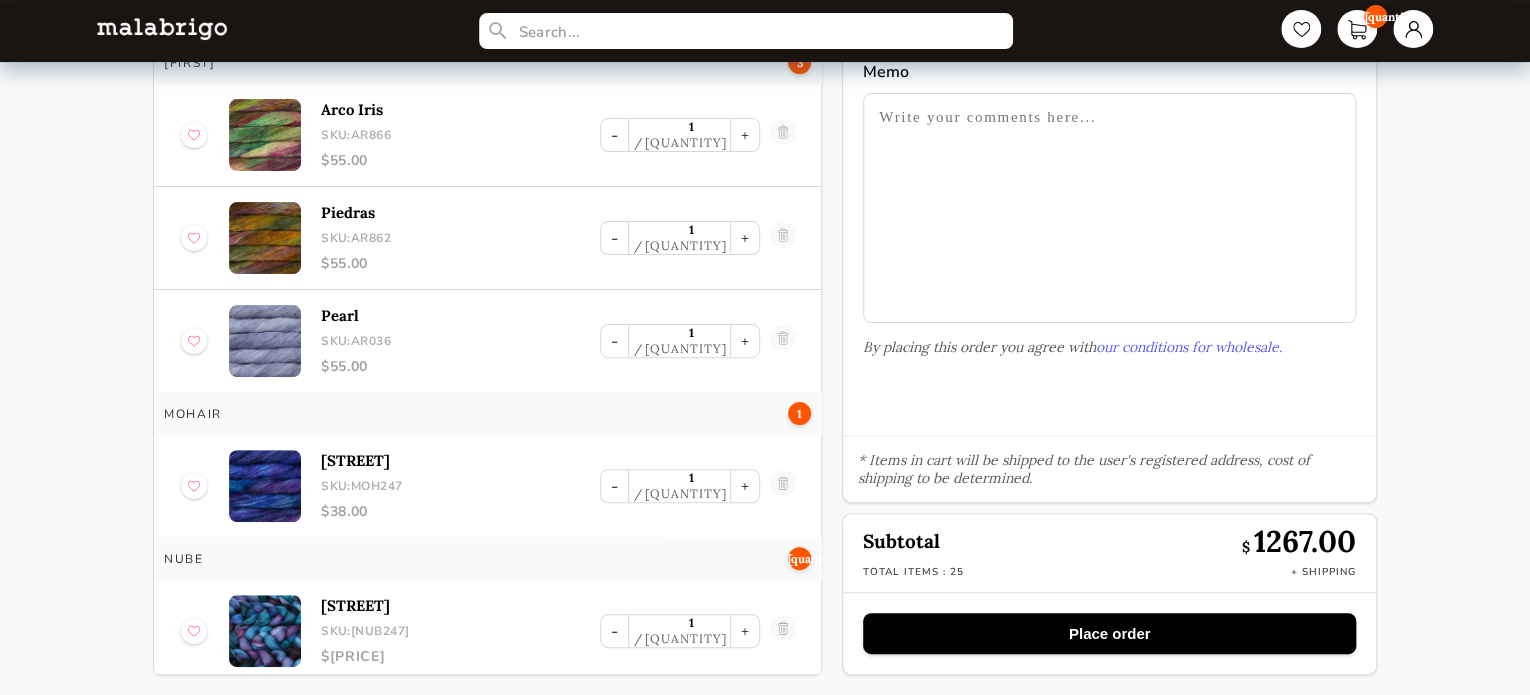 scroll, scrollTop: 124, scrollLeft: 0, axis: vertical 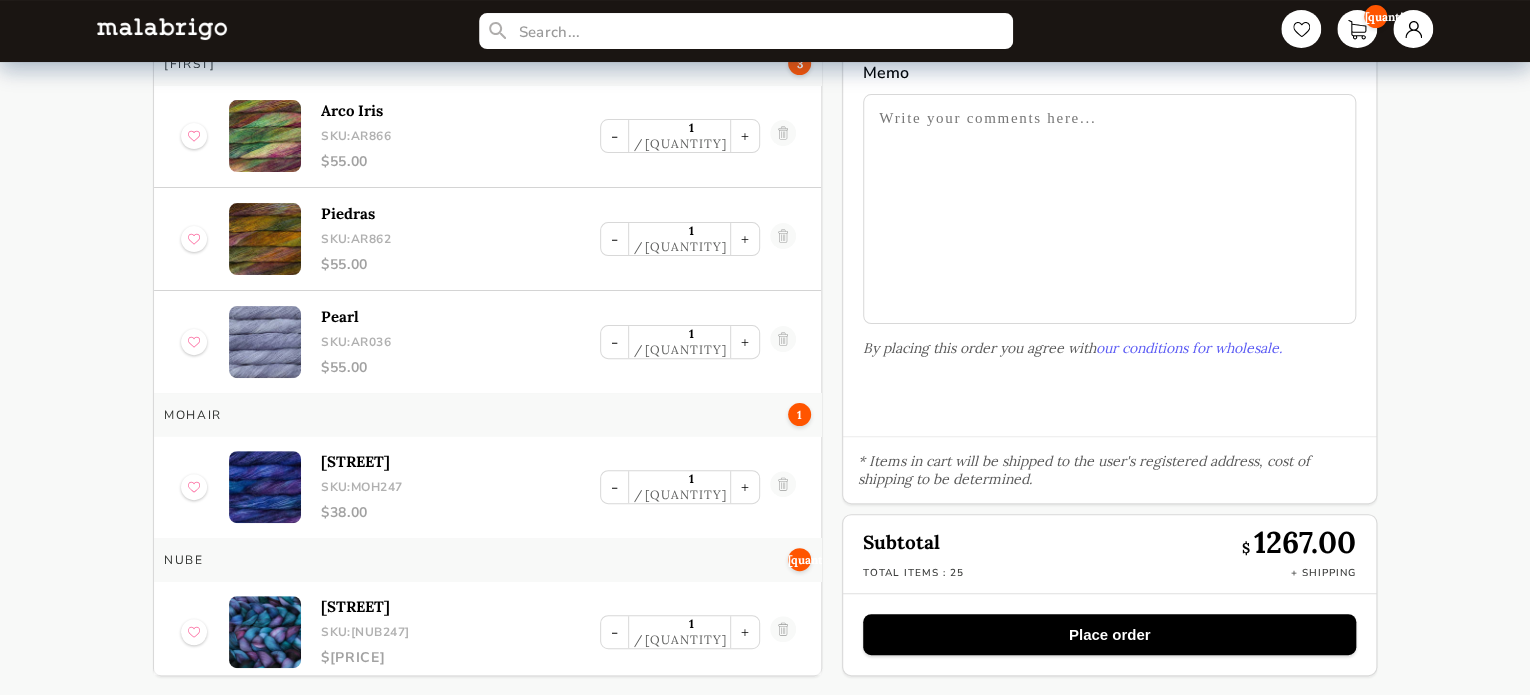 click at bounding box center [1109, 209] 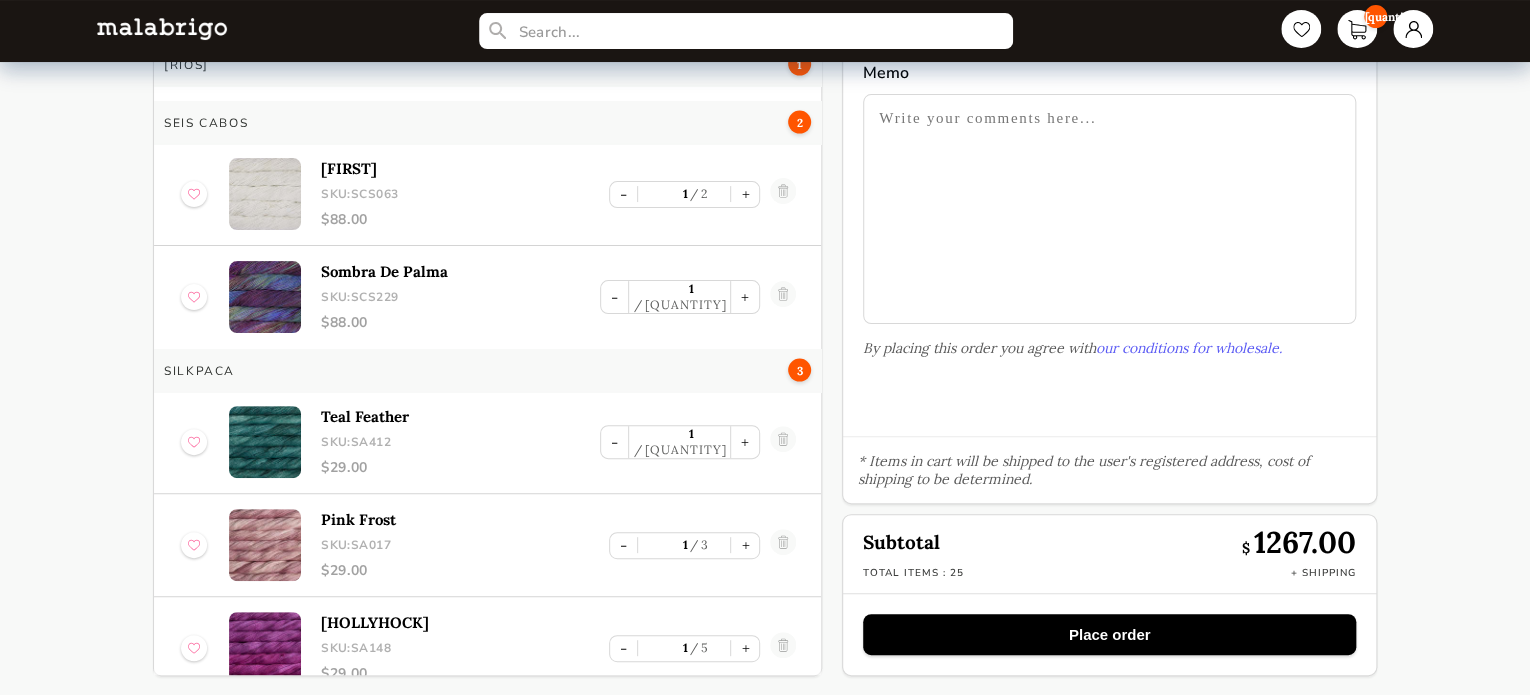 scroll, scrollTop: 2000, scrollLeft: 0, axis: vertical 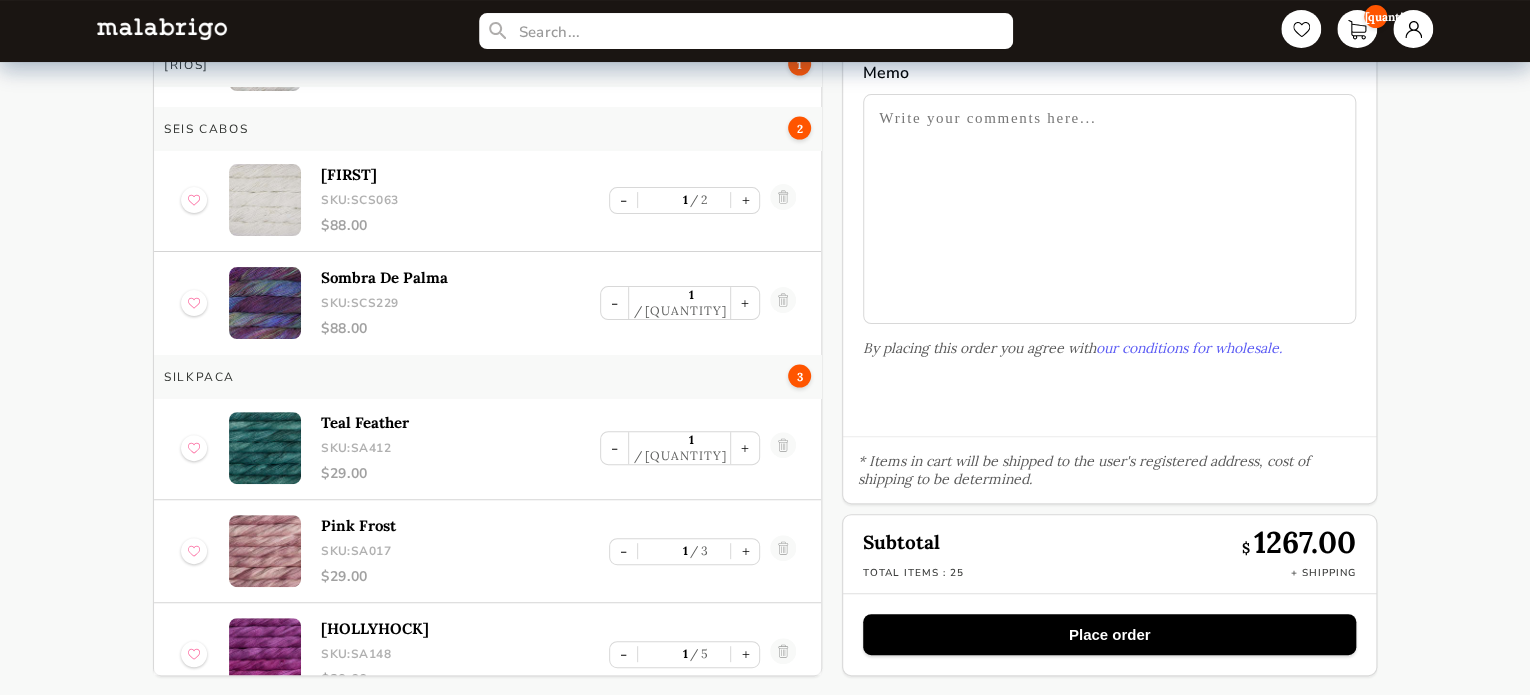 click on "25 Back Cart My order Arroyo 3 Arco Iris SKU: AR866 $ 55.00 - 1 15 + Piedras SKU: AR862 $ 55.00 - 1 7 + Pearl SKU: AR036 $ 55.00 - 1 15 + MOHAIR 1 Whales Road SKU: MOH247 $ 38.00 - 1 15 + Nube 7 Whales Road SKU: NUB247 $ 33.00 - 1 1 + Baya Electrica SKU: NUB865 $ 33.00 - 1 9 + Azules SKU: NUB856 $ 33.00 - 1 7 + Indiecita SKU: NUB416 $ 33.00 - 1 13 + Arco Iris SKU: NUB866 $ 33.00 - 1 15 + Petrichor SKU: NUB248 $ 33.00 - 1 13 + Rasta 6 Arco Iris SKU: RAS866 $ 62.00 - 1 15 + Zarzamora SKU: RAS863 $ 62.00 - 1 15 + Archangel SKU: RAS850 $ 62.00 - 1 15 + Solis SKU: RAS809 $ 62.00 - 1 15 + Whales Road SKU: RAS247 $ 62.00 - 1 15 + Natural SKU: RAS063 $ 62.00 - 1 15 + Rios 1 Ivory SKU: RIO704 $ 88.00 - 1 15 + Seis Cabos 2 Natural SKU: SCS063 $ 88.00 - 1 2 + Sombra De Palma SKU: SCS229 $ 88.00 - 1 15 + Silkpaca 3 Teal Feather SKU: SA412 $ 29.00 - 1 4 + Pink Frost SKU: SA017 $ 29.00 - 1 3 + Hollyhock SKU: SA148 $ 29.00 - 1 5 + Ultimate Sock 2 Valentina SKU: $ -" at bounding box center [765, 286] 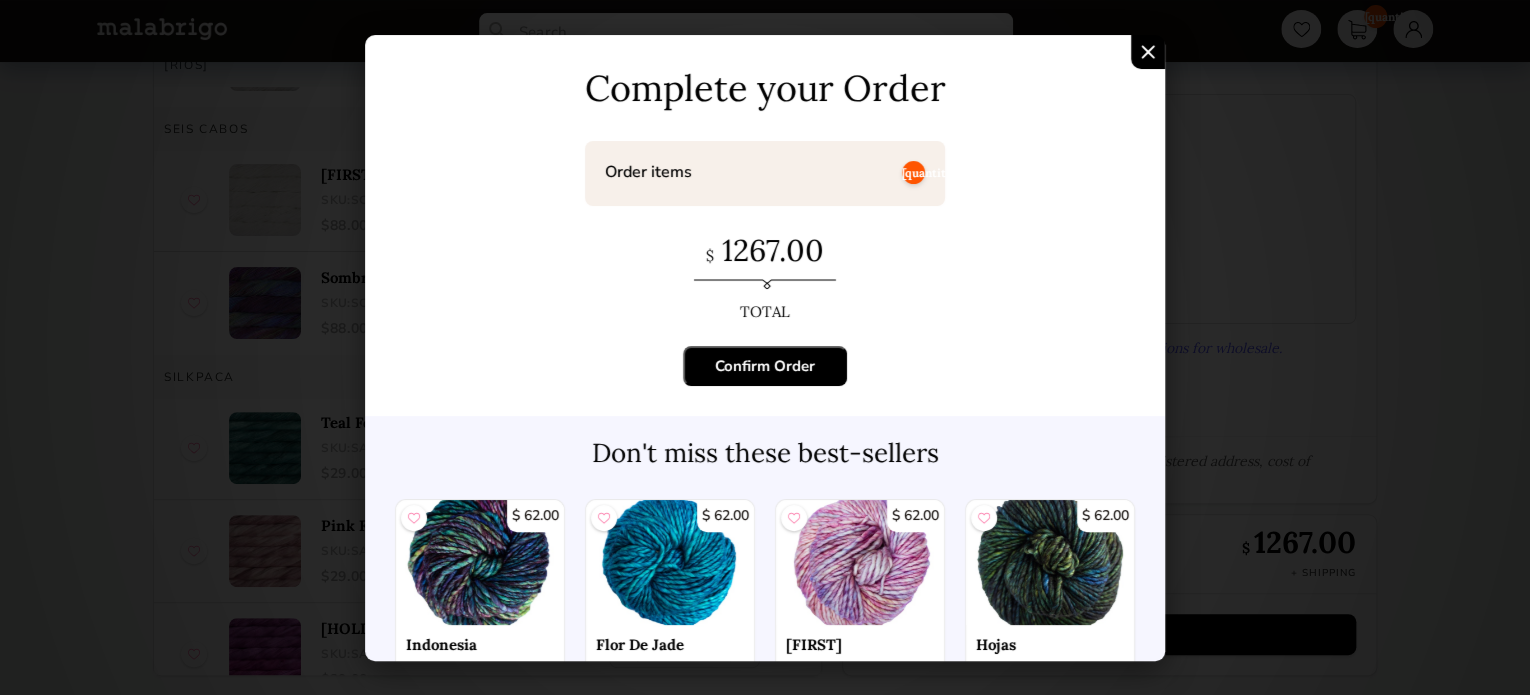 click on "Confirm Order" at bounding box center [765, 366] 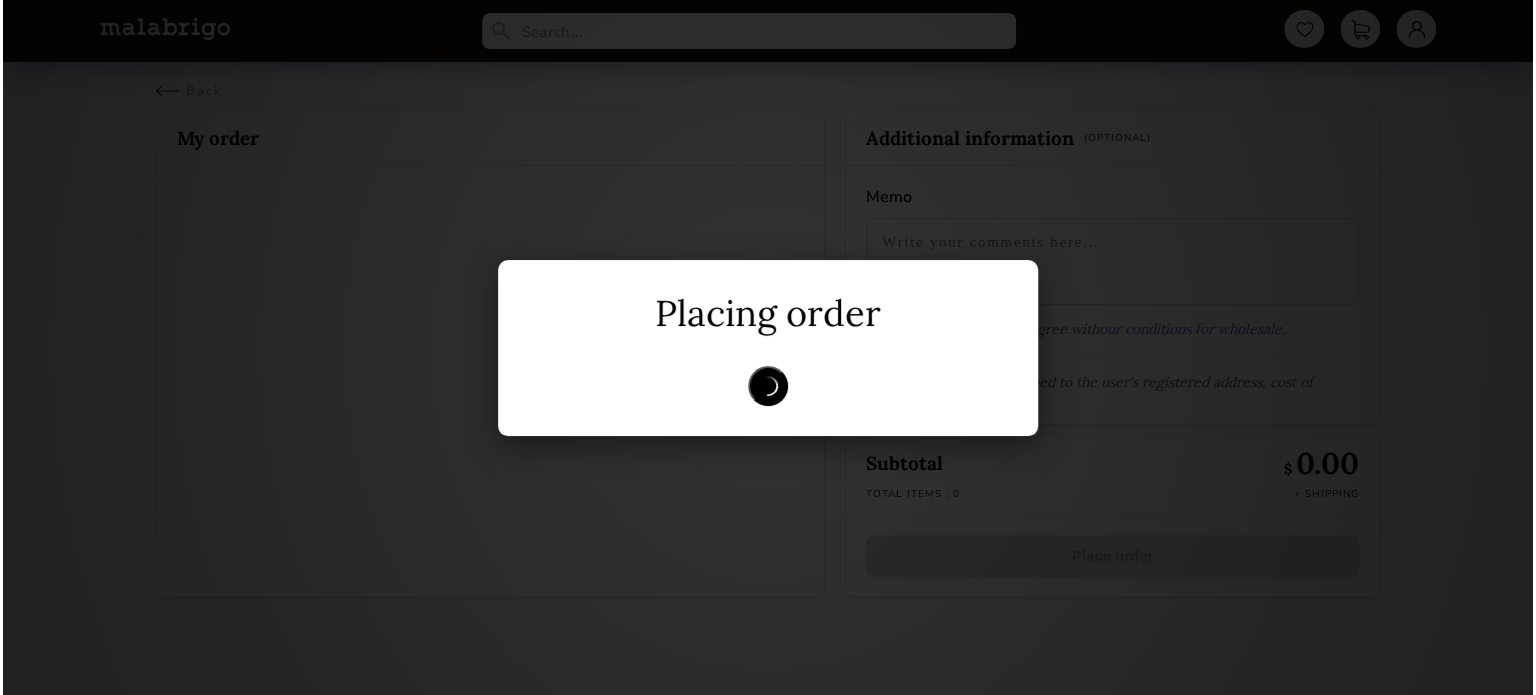 scroll, scrollTop: 0, scrollLeft: 0, axis: both 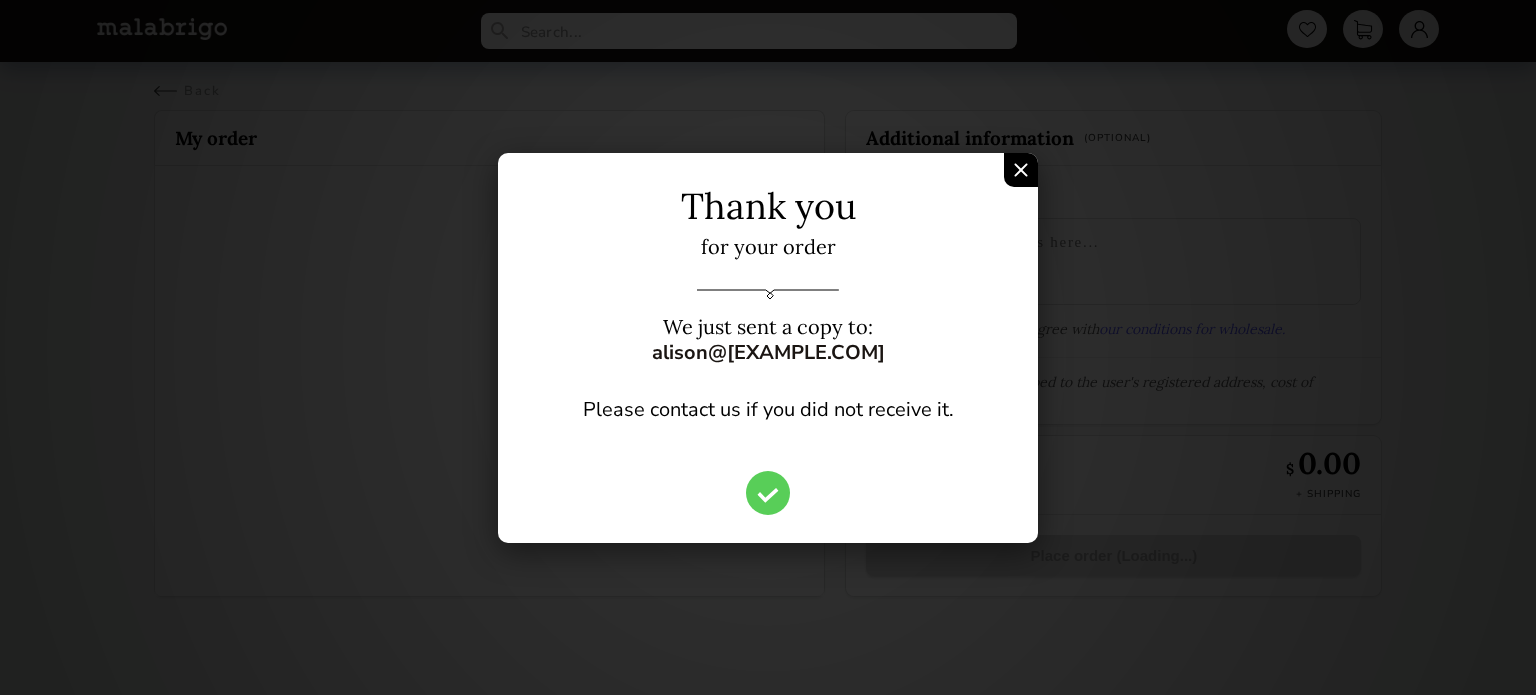 click at bounding box center [1021, 170] 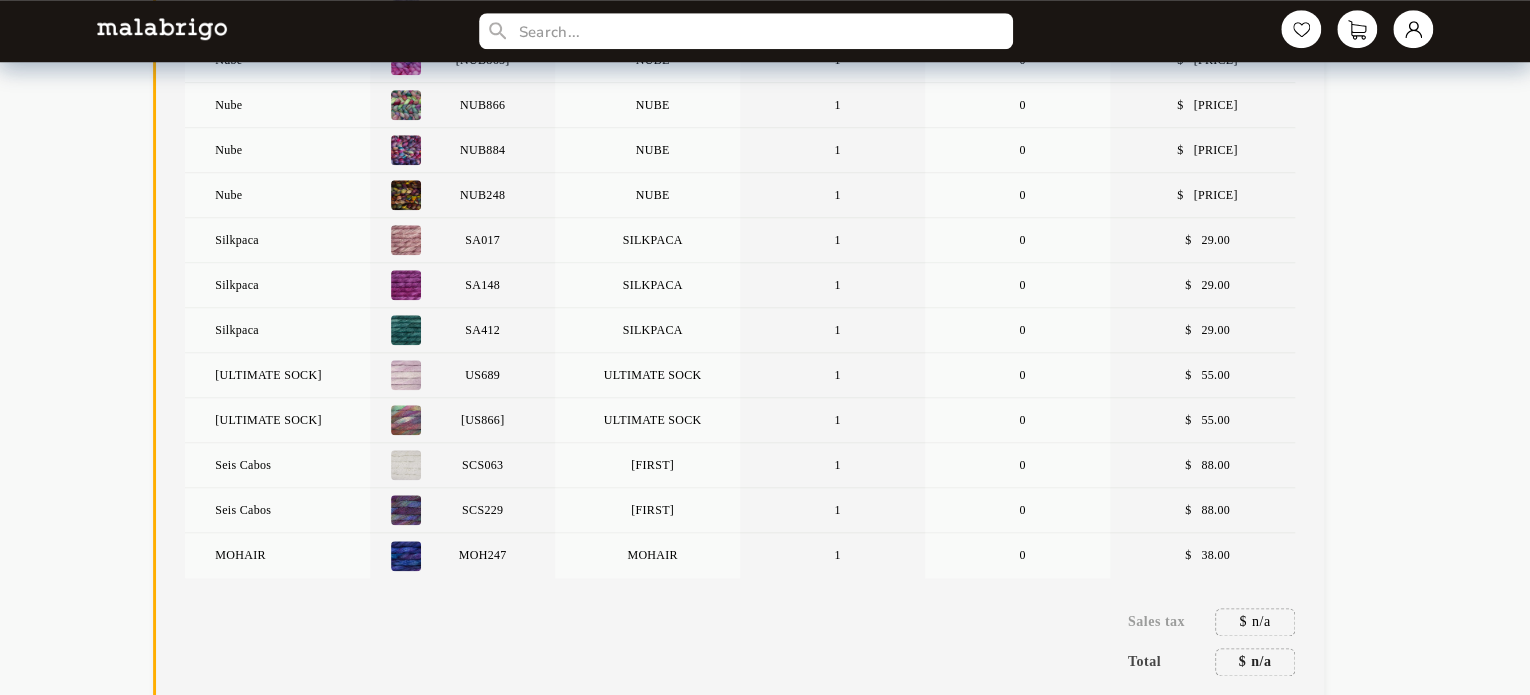 scroll, scrollTop: 800, scrollLeft: 0, axis: vertical 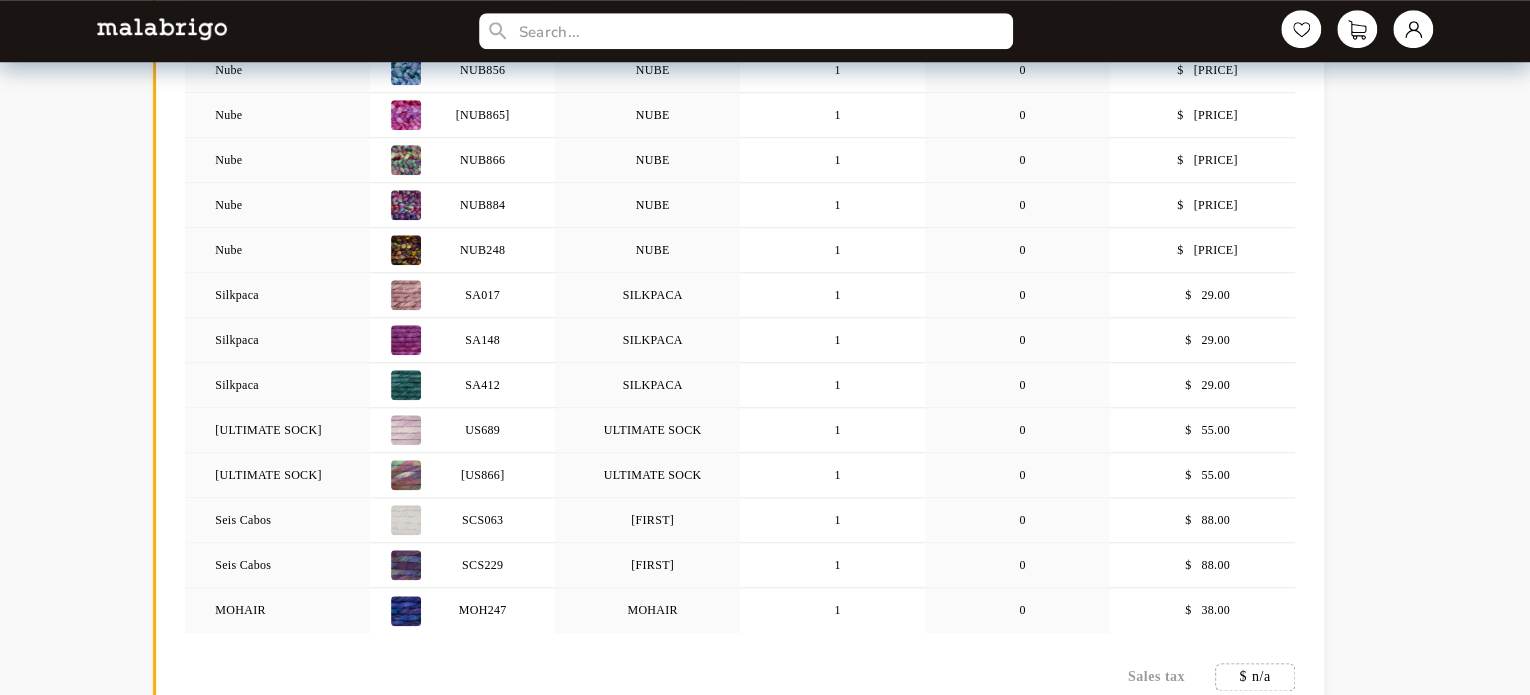 click on "Back My Orders ORDER DATE SHIP DATE ITEM LIST TOTAL # n/a 08-02-2025 n/a 25 n/a Category Item Description Ordered Invoiced Amount Rasta RAS063 RASTA 1 0 $   62.00 Rasta RAS247 RASTA 1 0 $   62.00 Rasta RAS809 RASTA 1 0 $   62.00 Rasta RAS850 RASTA 1 0 $   62.00 Rasta RAS863 RASTA 1 0 $   62.00 Rasta RAS866 RASTA 1 0 $   62.00 Rios RIO704 RIOS 1 0 $   88.00 Arroyo AR036 ARROYO 1 0 $   55.00 Arroyo AR862 ARROYO 1 0 $   55.00 Arroyo AR866 ARROYO 1 0 $   55.00 Nube NUB247 NUBE 1 0 $   33.00 Nube NUB416 NUBE 1 0 $   33.00 Nube NUB856 NUBE 1 0 $   33.00 Nube NUB865 NUBE 1 0 $   33.00 Nube NUB866 NUBE 1 0 $   33.00 Nube NUB884 NUBE 1 0 $   33.00 Nube NUB248 NUBE 1 0 $   33.00 Silkpaca SA017 SILKPACA 1 0 $   29.00 Silkpaca SA148 SILKPACA 1 0 $   29.00 Silkpaca SA412 SILKPACA 1 0 $   29.00 Ultimate Sock US689 ULTIMATE SOCK 1 0 $   55.00 Ultimate Sock US866 ULTIMATE SOCK 1 0 $   55.00 Seis Cabos SCS063 SEIS CABOS 1 0 $   88.00 Seis Cabos SCS229 SEIS CABOS 1 0 $   88.00 MOHAIR MOH247 MOHAIR 1 0 $   38.00 Sales tax $ n/a" at bounding box center [765, 270] 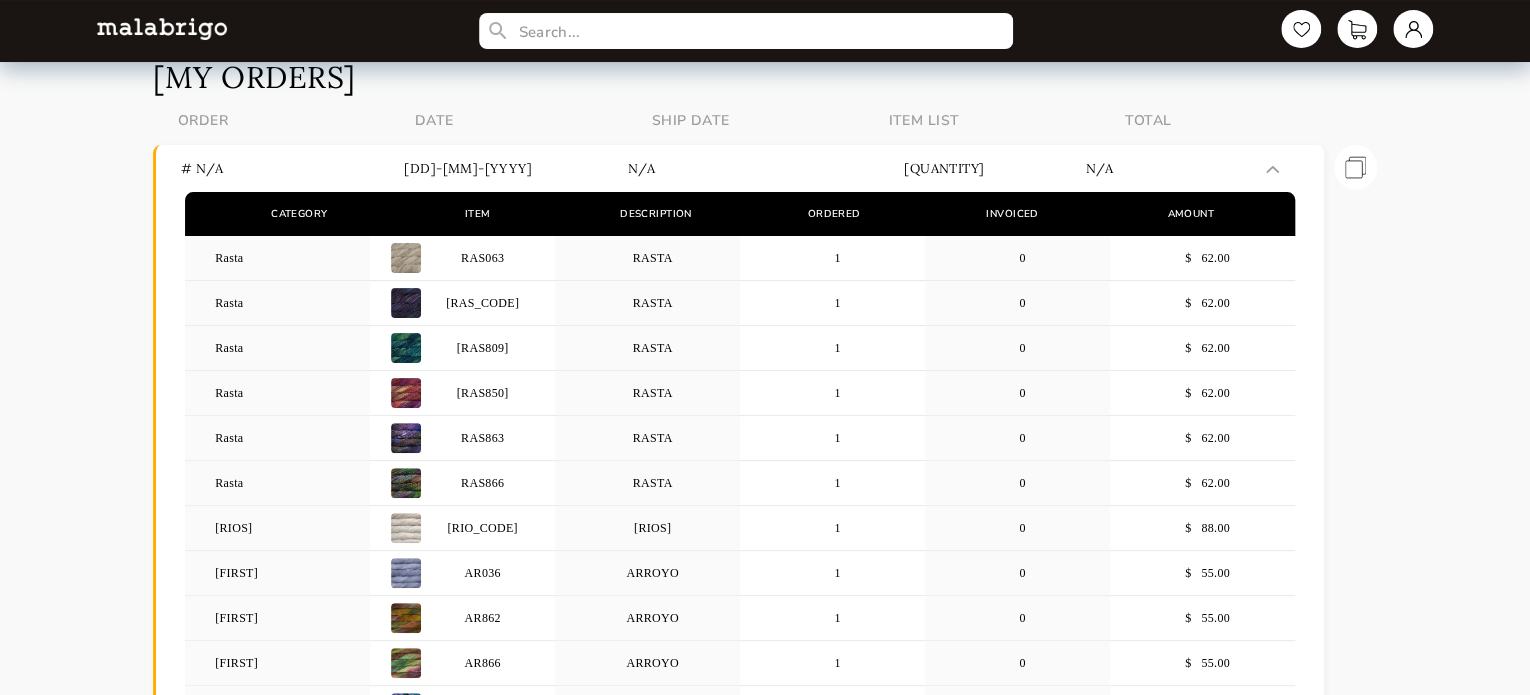 scroll, scrollTop: 0, scrollLeft: 0, axis: both 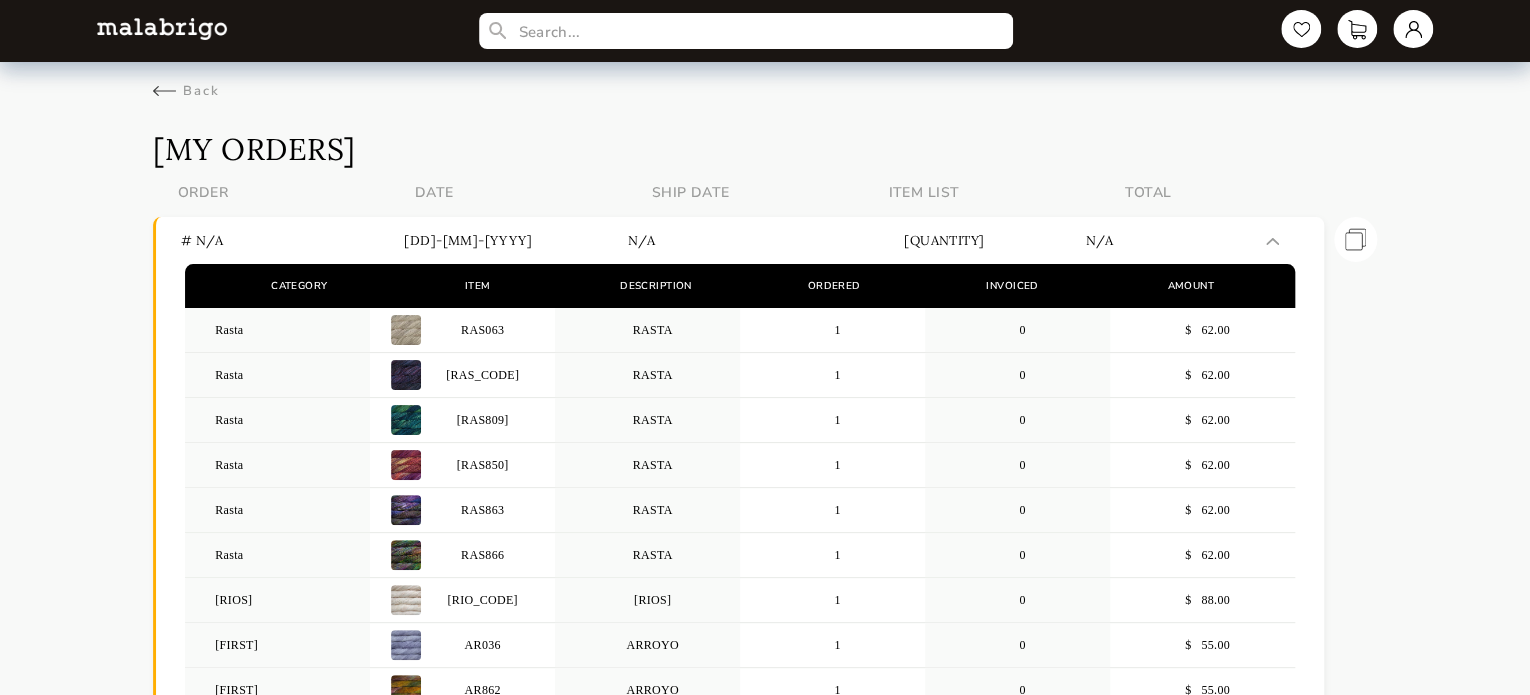 click on "Back My Orders ORDER DATE SHIP DATE ITEM LIST TOTAL # n/a 08-02-2025 n/a 25 n/a Category Item Description Ordered Invoiced Amount Rasta RAS063 RASTA 1 0 $   62.00 Rasta RAS247 RASTA 1 0 $   62.00 Rasta RAS809 RASTA 1 0 $   62.00 Rasta RAS850 RASTA 1 0 $   62.00 Rasta RAS863 RASTA 1 0 $   62.00 Rasta RAS866 RASTA 1 0 $   62.00 Rios RIO704 RIOS 1 0 $   88.00 Arroyo AR036 ARROYO 1 0 $   55.00 Arroyo AR862 ARROYO 1 0 $   55.00 Arroyo AR866 ARROYO 1 0 $   55.00 Nube NUB247 NUBE 1 0 $   33.00 Nube NUB416 NUBE 1 0 $   33.00 Nube NUB856 NUBE 1 0 $   33.00 Nube NUB865 NUBE 1 0 $   33.00 Nube NUB866 NUBE 1 0 $   33.00 Nube NUB884 NUBE 1 0 $   33.00 Nube NUB248 NUBE 1 0 $   33.00 Silkpaca SA017 SILKPACA 1 0 $   29.00 Silkpaca SA148 SILKPACA 1 0 $   29.00 Silkpaca SA412 SILKPACA 1 0 $   29.00 Ultimate Sock US689 ULTIMATE SOCK 1 0 $   55.00 Ultimate Sock US866 ULTIMATE SOCK 1 0 $   55.00 Seis Cabos SCS063 SEIS CABOS 1 0 $   88.00 Seis Cabos SCS229 SEIS CABOS 1 0 $   88.00 MOHAIR MOH247 MOHAIR 1 0 $   38.00 Sales tax $ n/a" at bounding box center (765, 1070) 